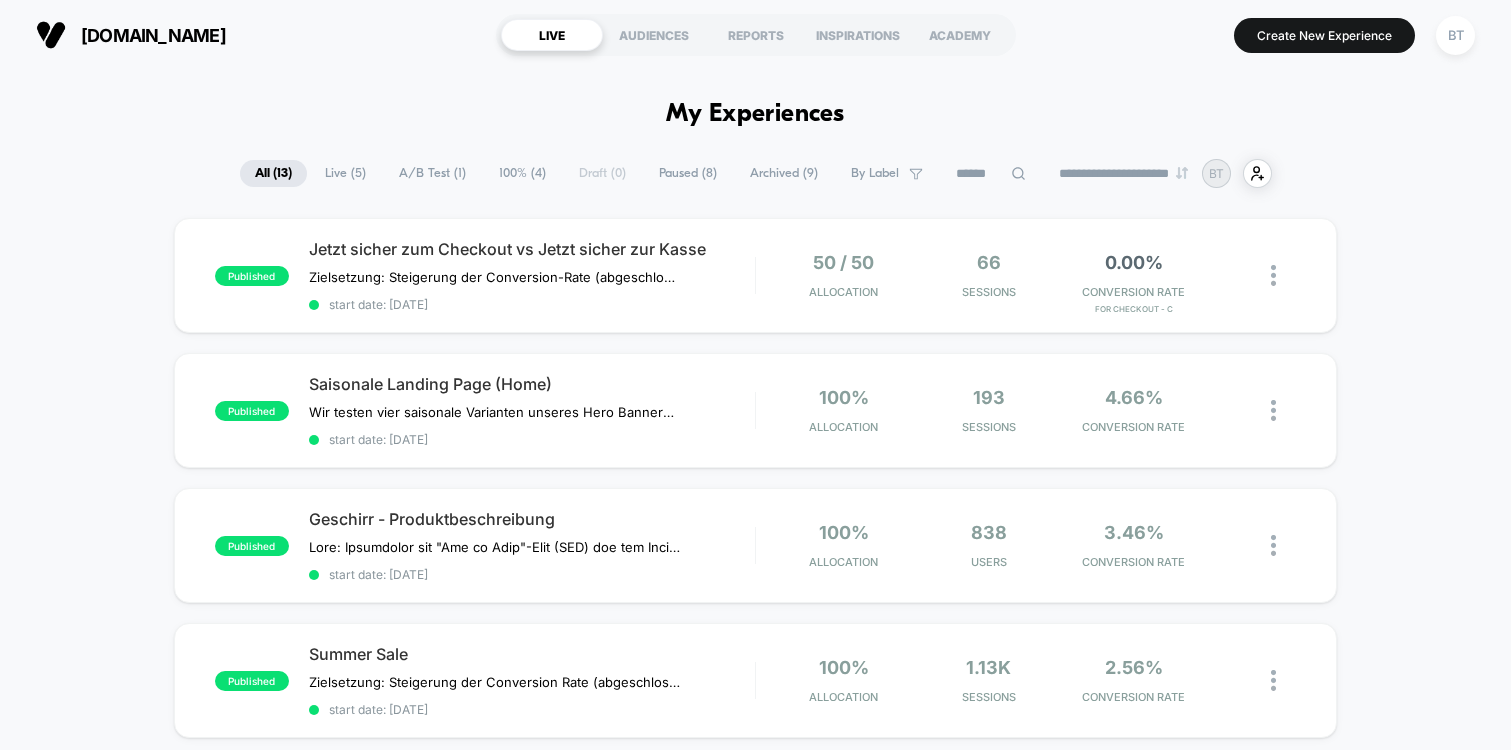 scroll, scrollTop: 0, scrollLeft: 0, axis: both 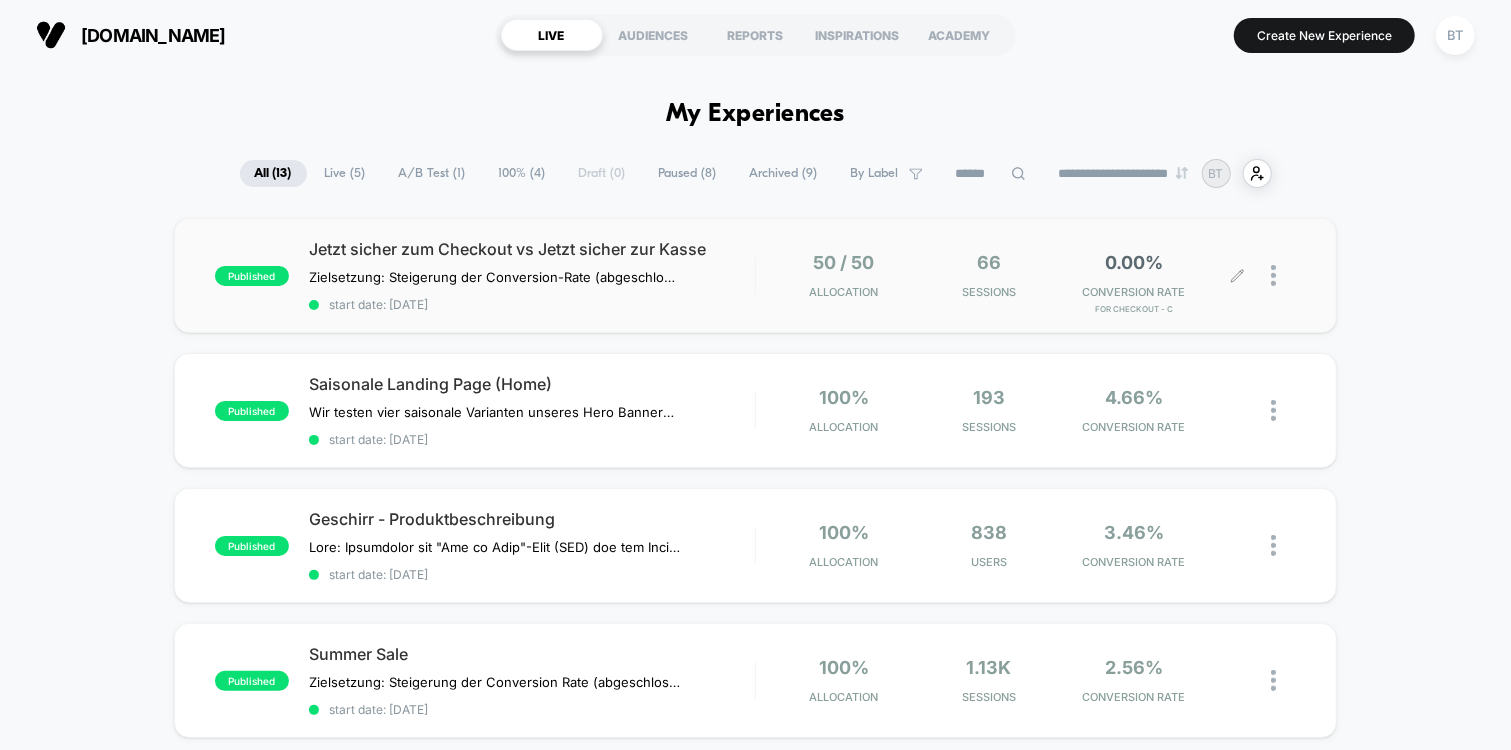 click on "50 / 50 Allocation 66 Sessions 0.00% CONVERSION RATE for Checkout - C" at bounding box center [1026, 275] 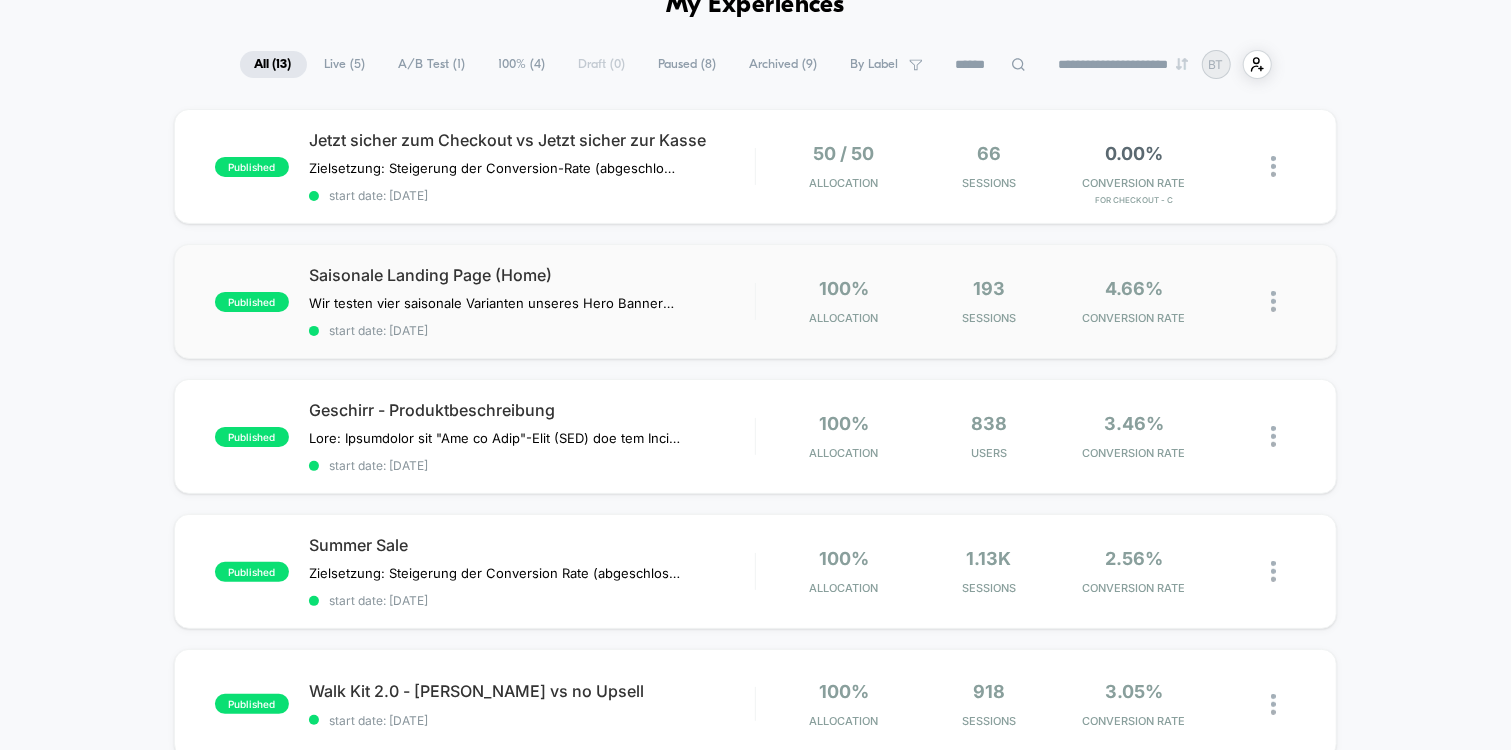 scroll, scrollTop: 114, scrollLeft: 0, axis: vertical 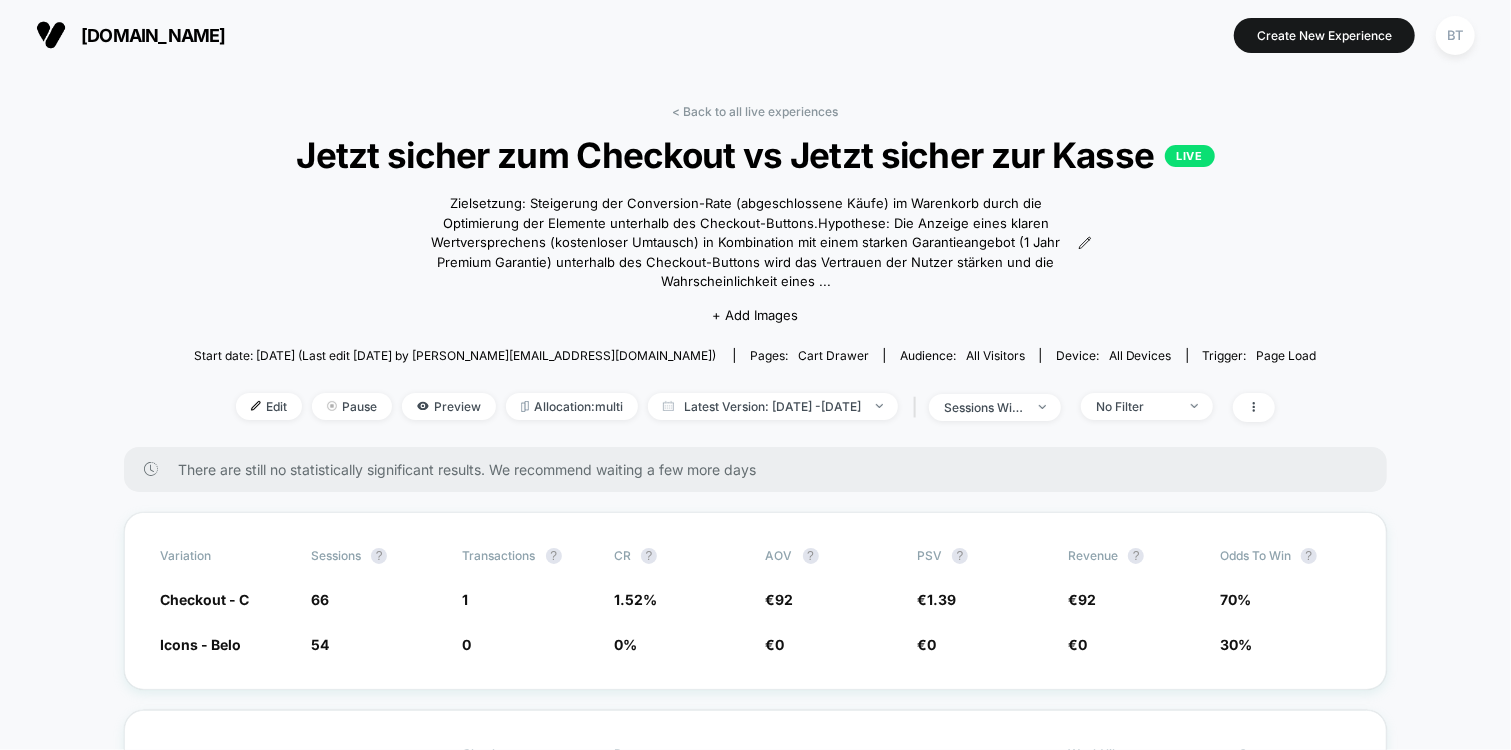 click on "Edit Pause  Preview Allocation:  multi Latest Version:     [DATE]    -    [DATE] |   sessions with impression   No Filter" at bounding box center [755, 407] 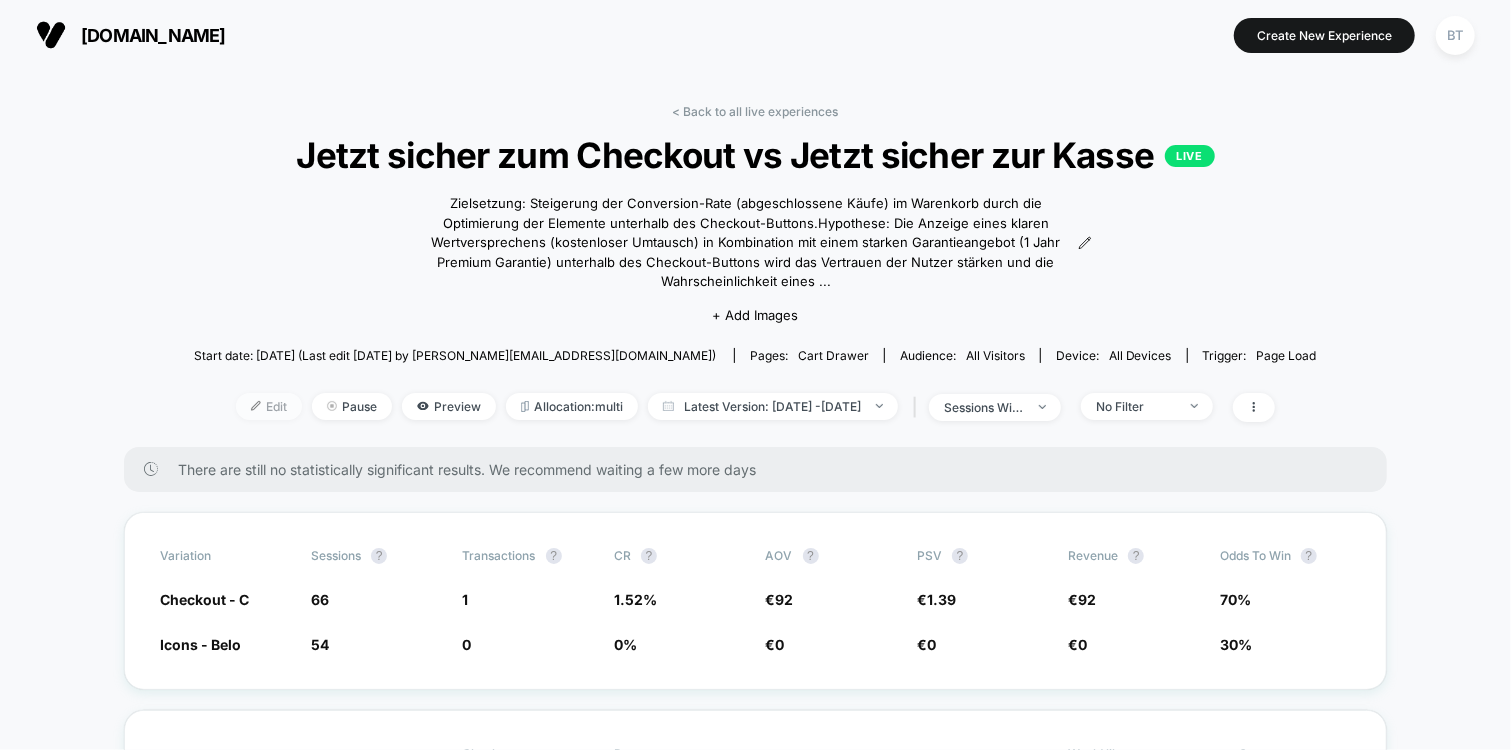 click on "Edit" at bounding box center (269, 406) 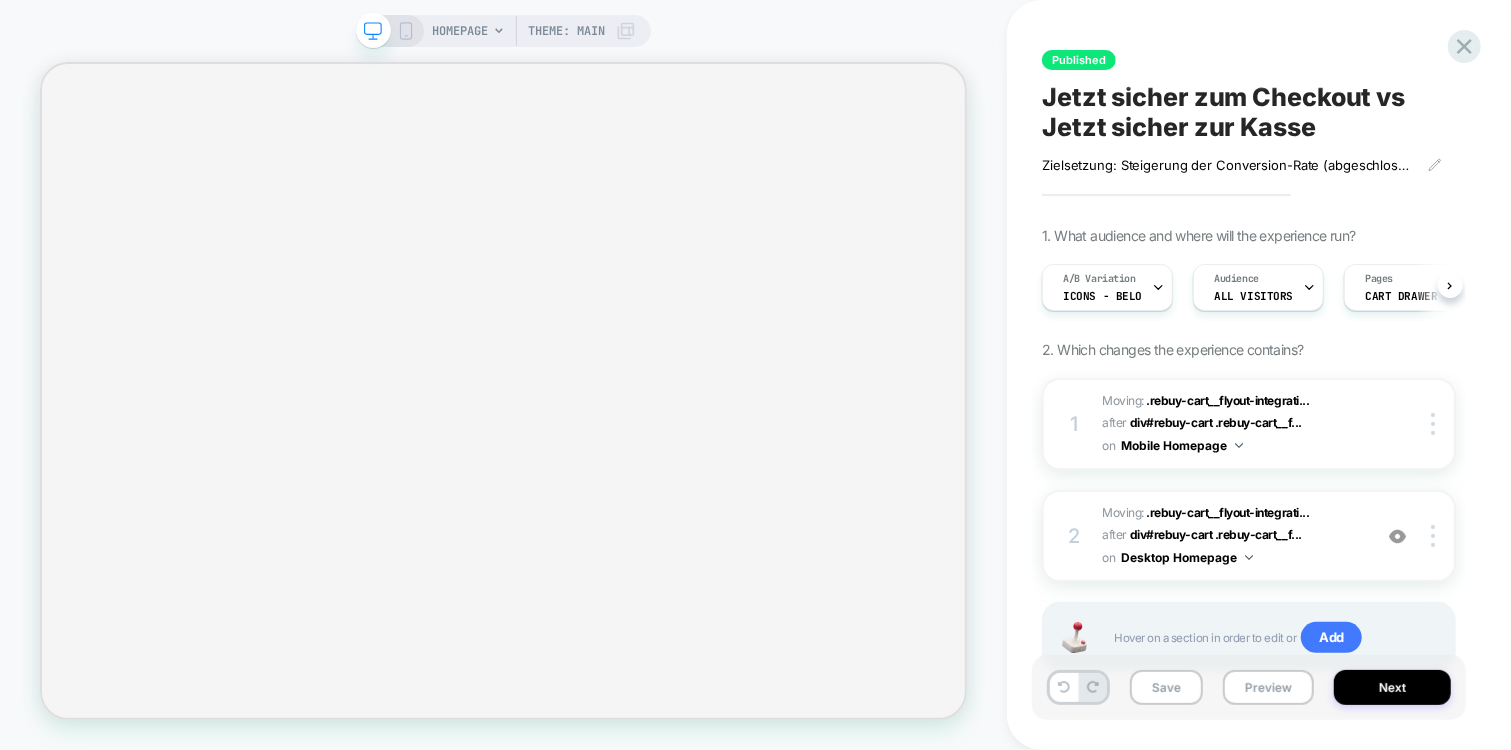 scroll, scrollTop: 0, scrollLeft: 1, axis: horizontal 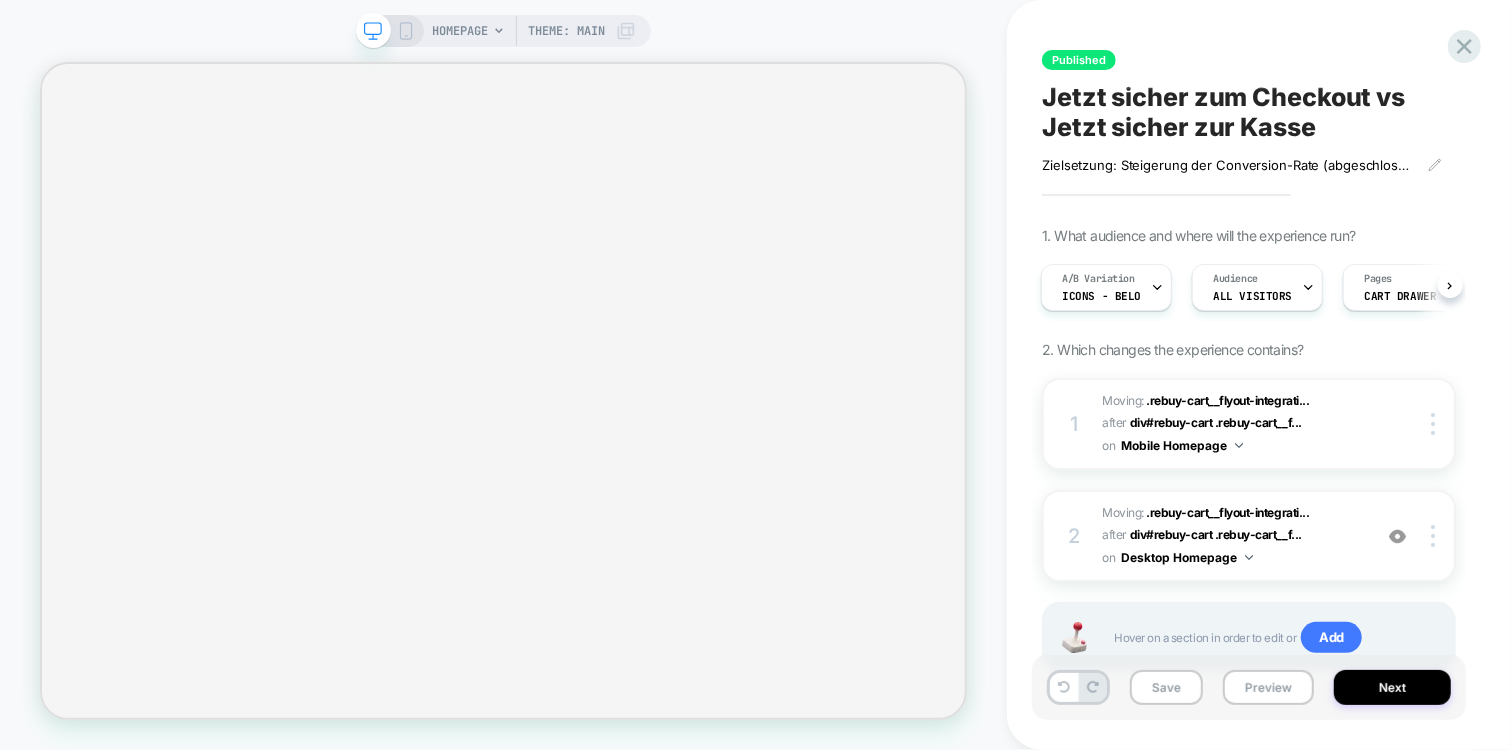 click on "Icons - Belo" at bounding box center (1101, 296) 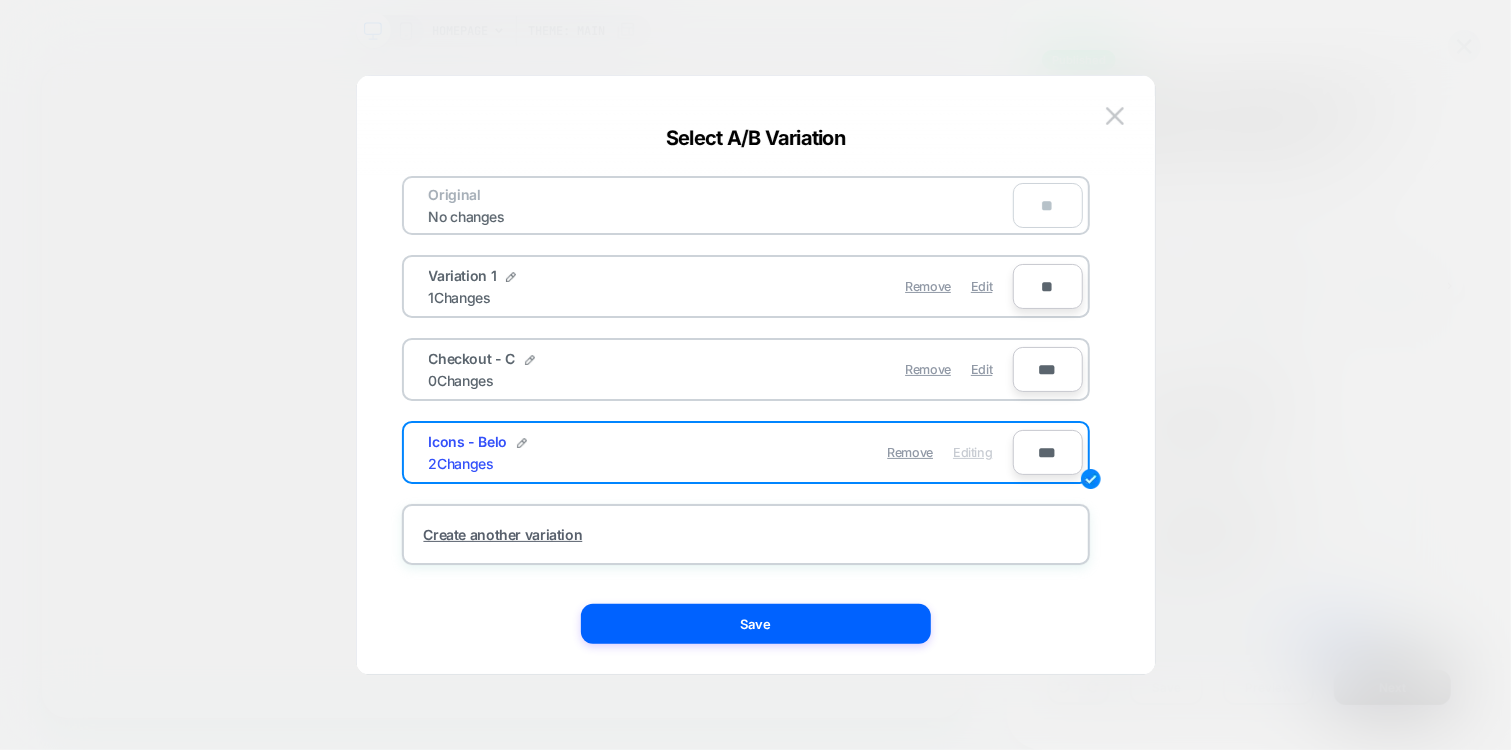 click on "***" at bounding box center (1048, 452) 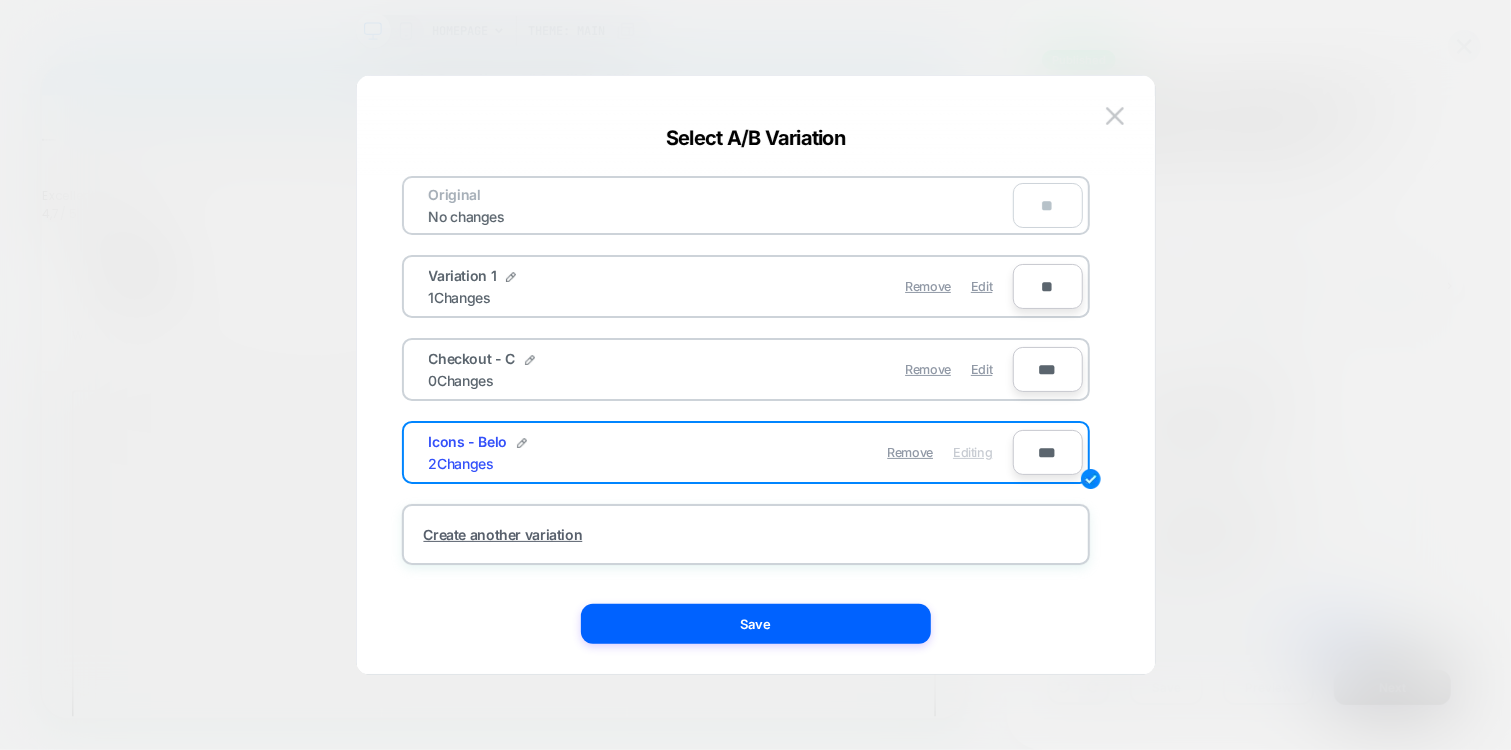 scroll, scrollTop: 0, scrollLeft: 0, axis: both 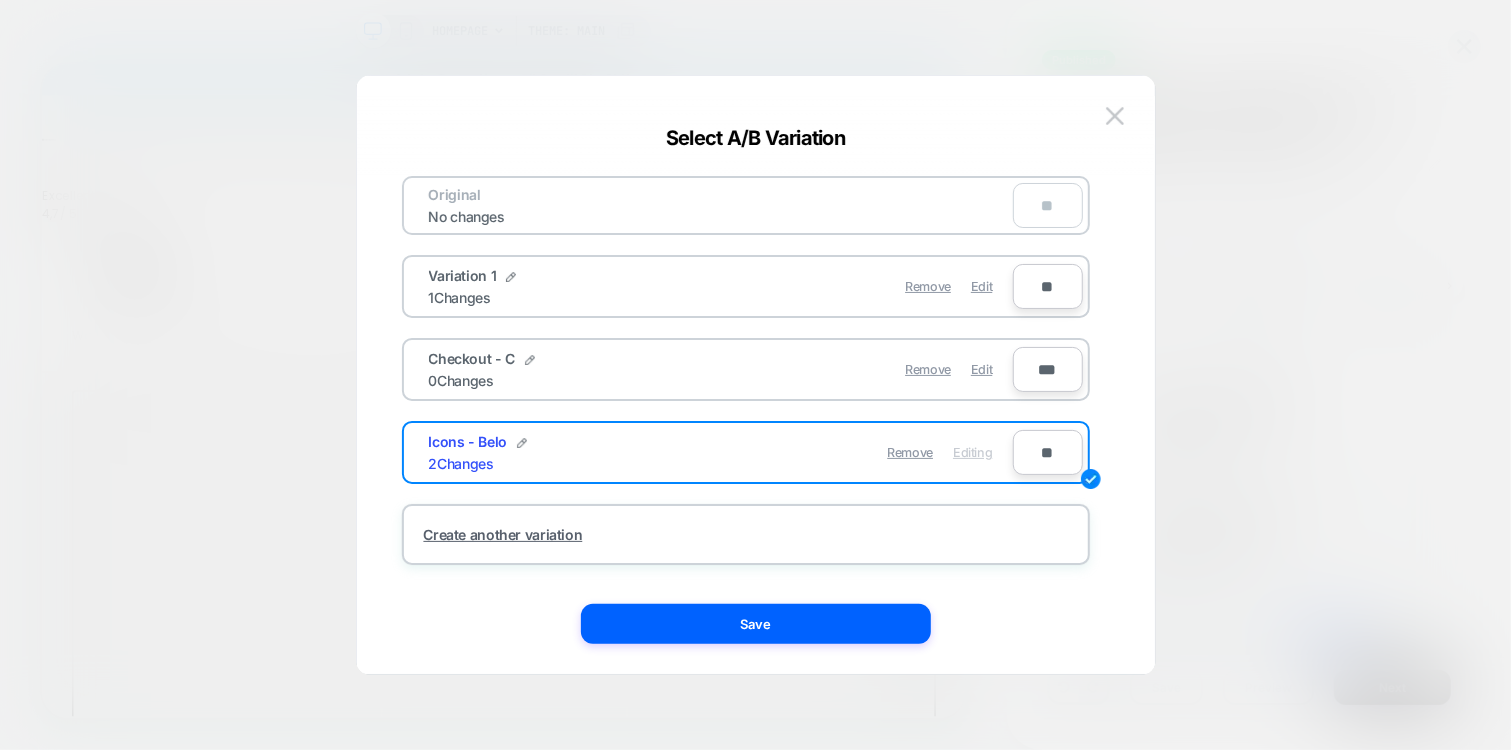type on "**" 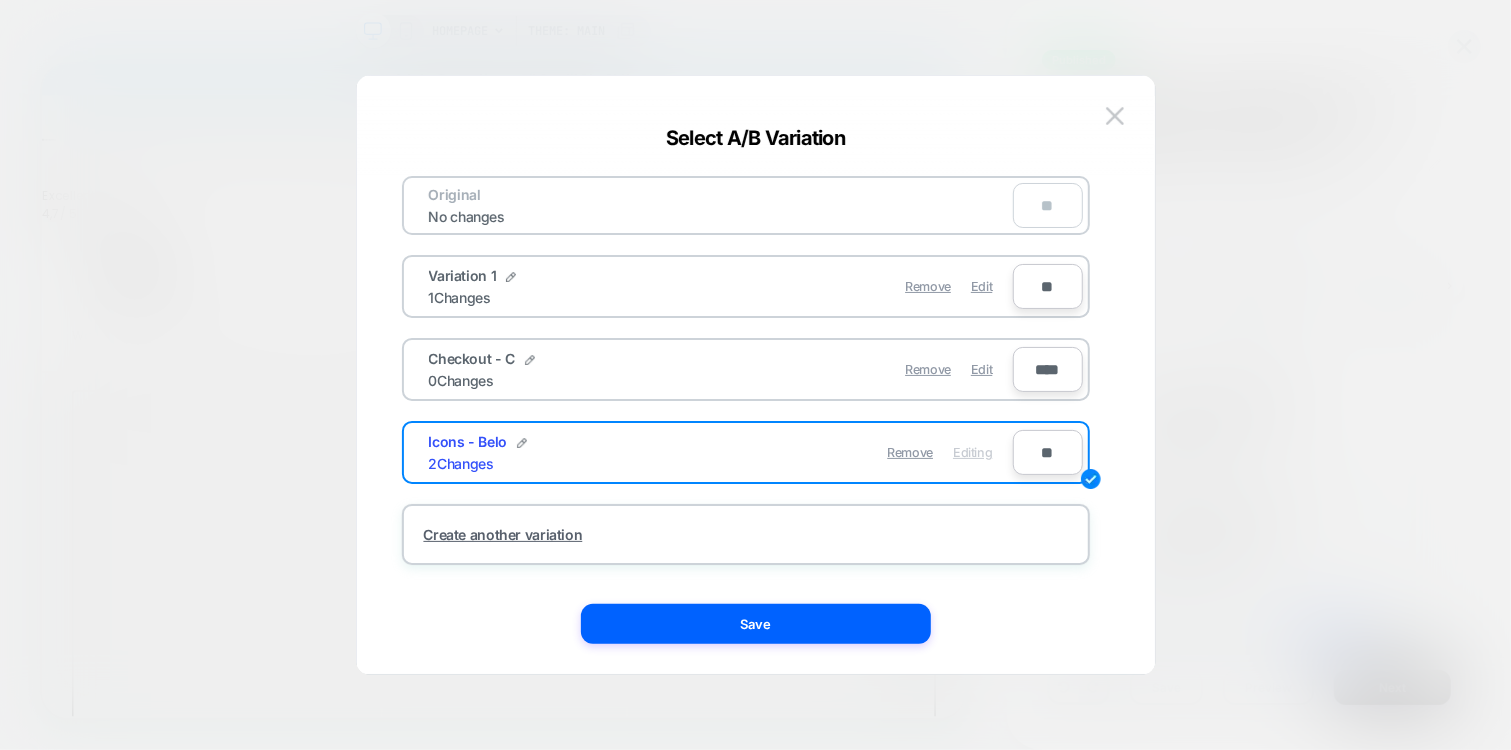 type on "****" 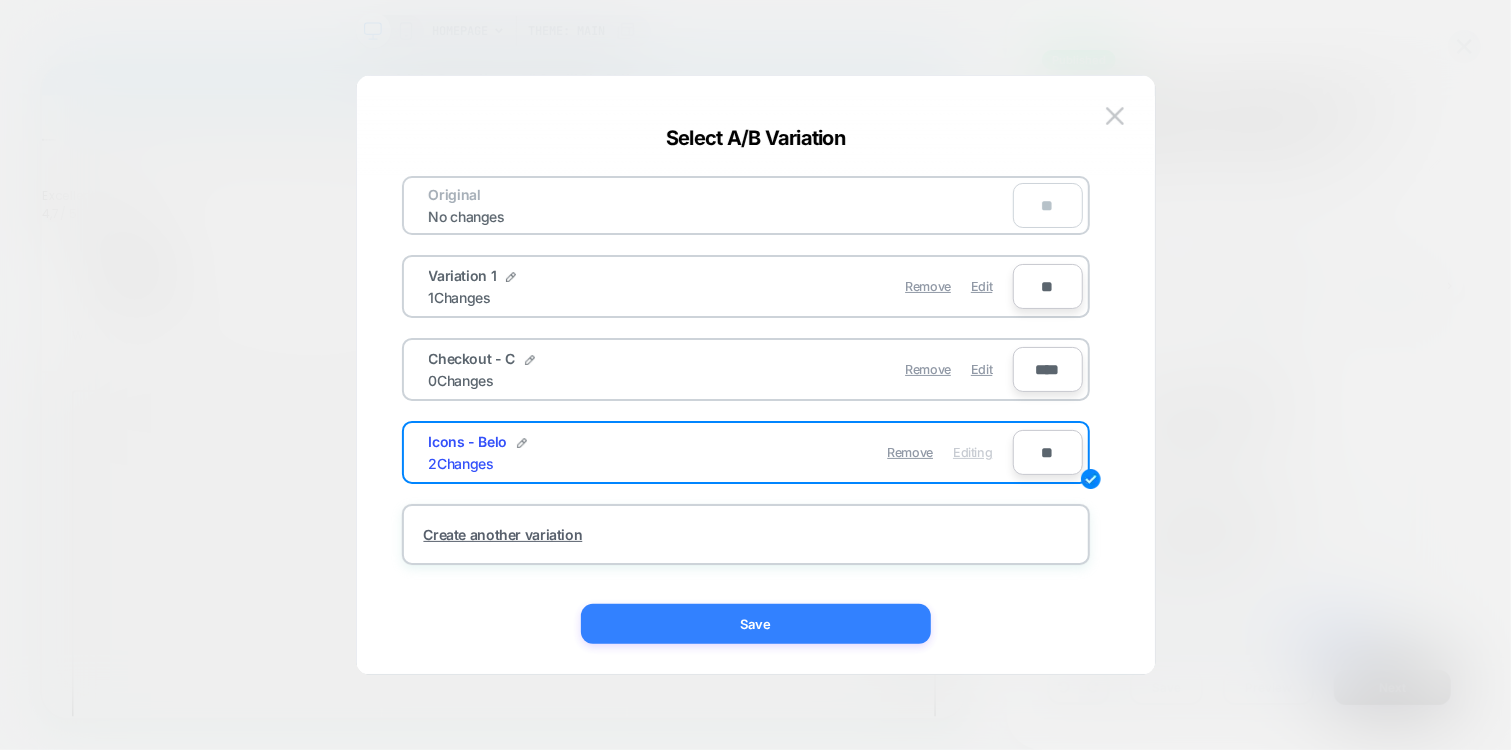 click on "Save" at bounding box center (756, 624) 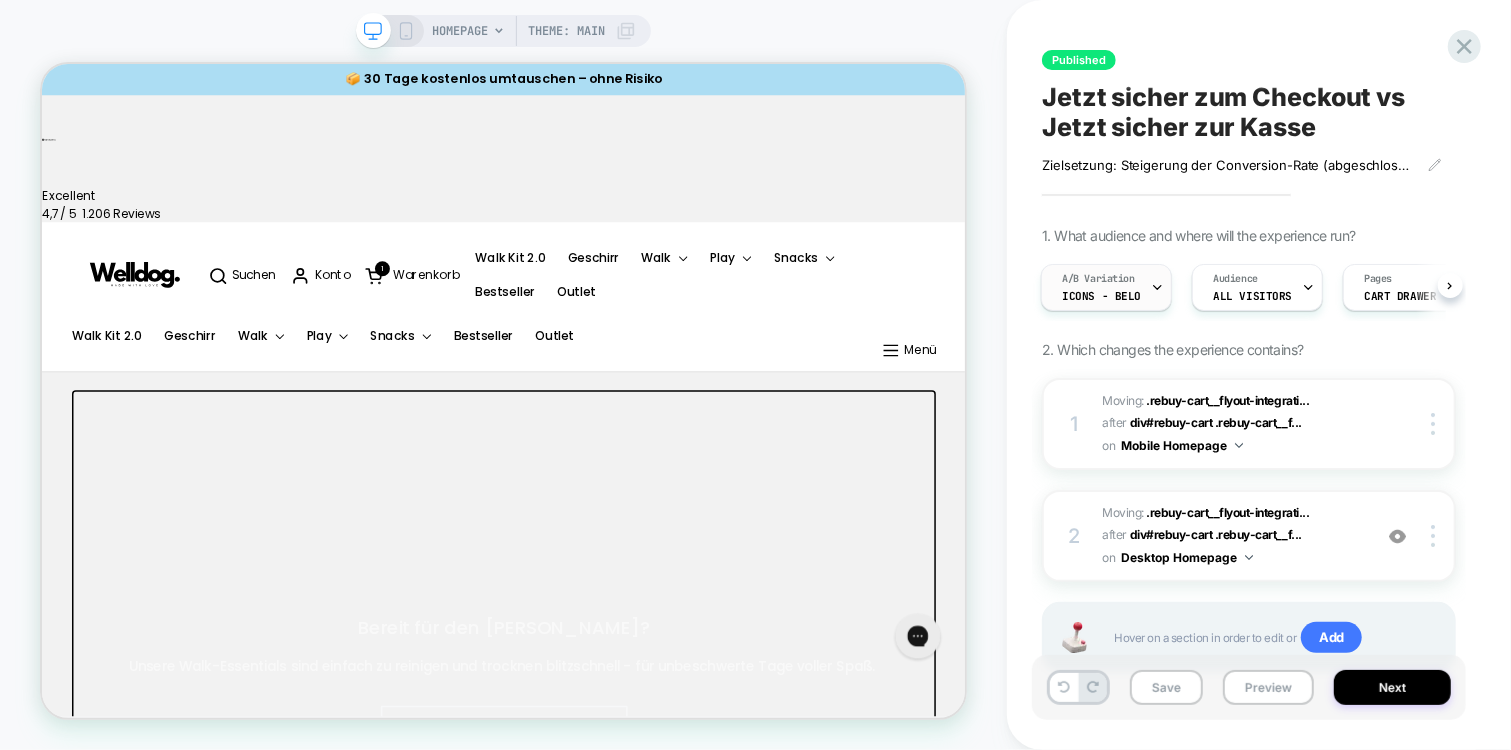 click on "Icons - Belo" at bounding box center (1101, 296) 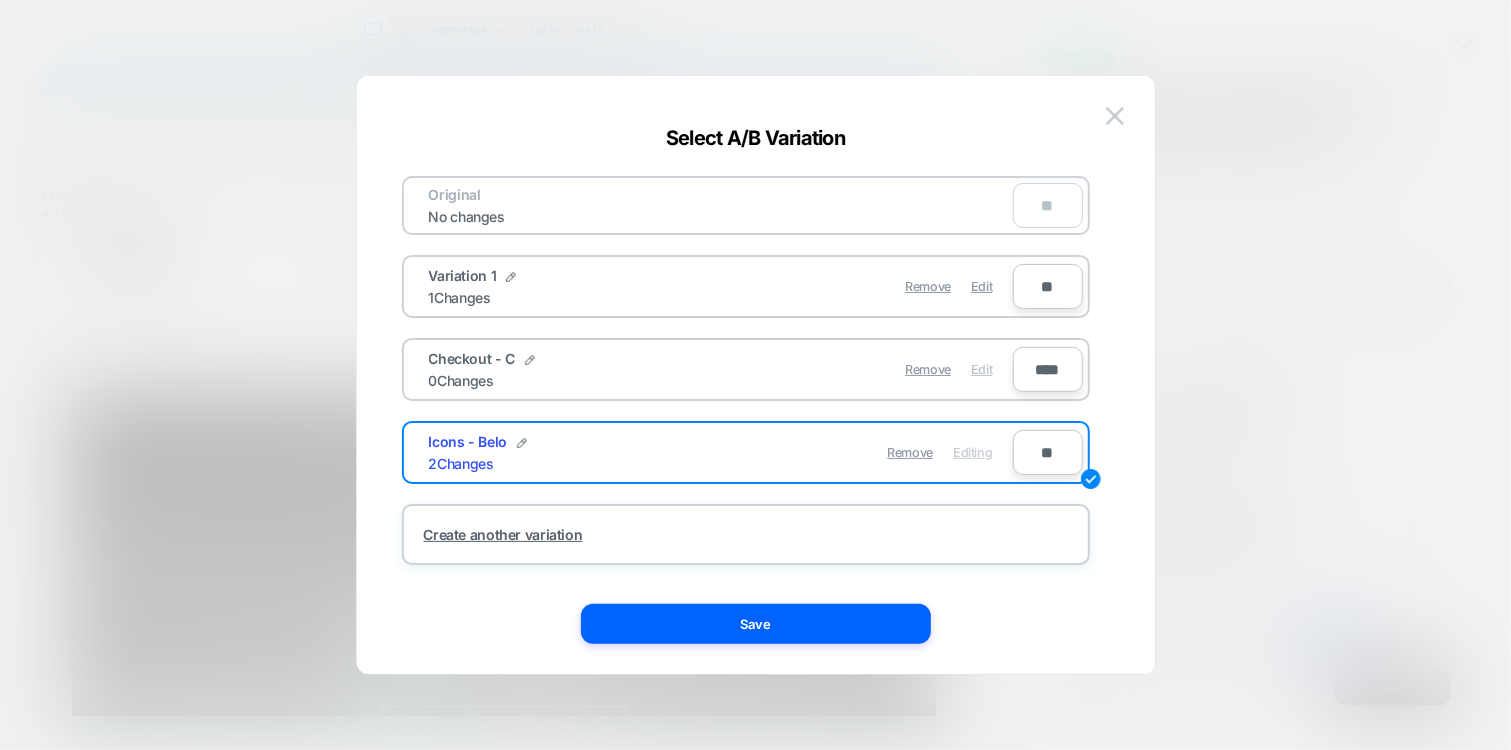 click on "Edit" at bounding box center [981, 369] 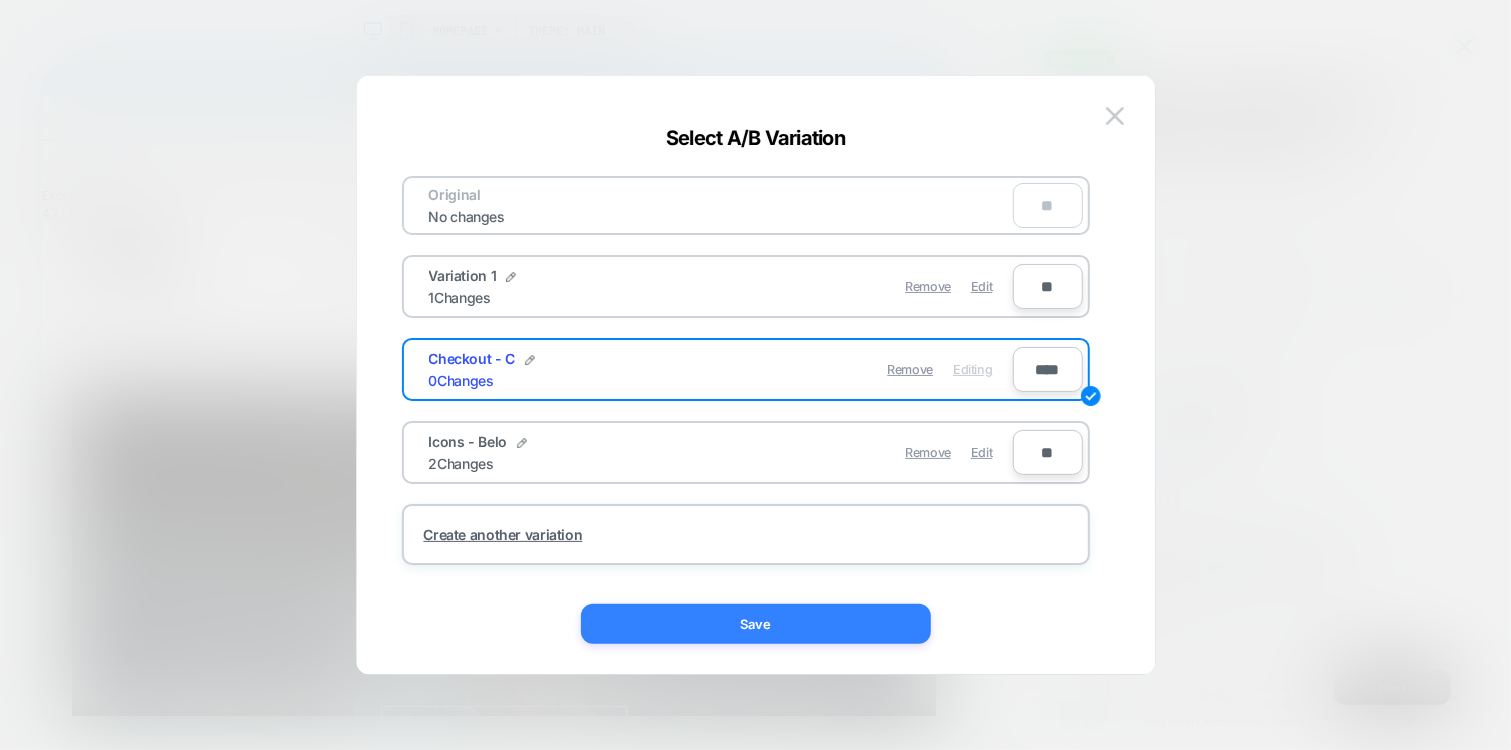 click on "Original No changes ** Variation 1 1  Changes Remove Edit ** Checkout - C 0  Changes Remove Editing **** Icons - Belo 2  Changes Remove Edit ** Create another variation" at bounding box center (746, 375) 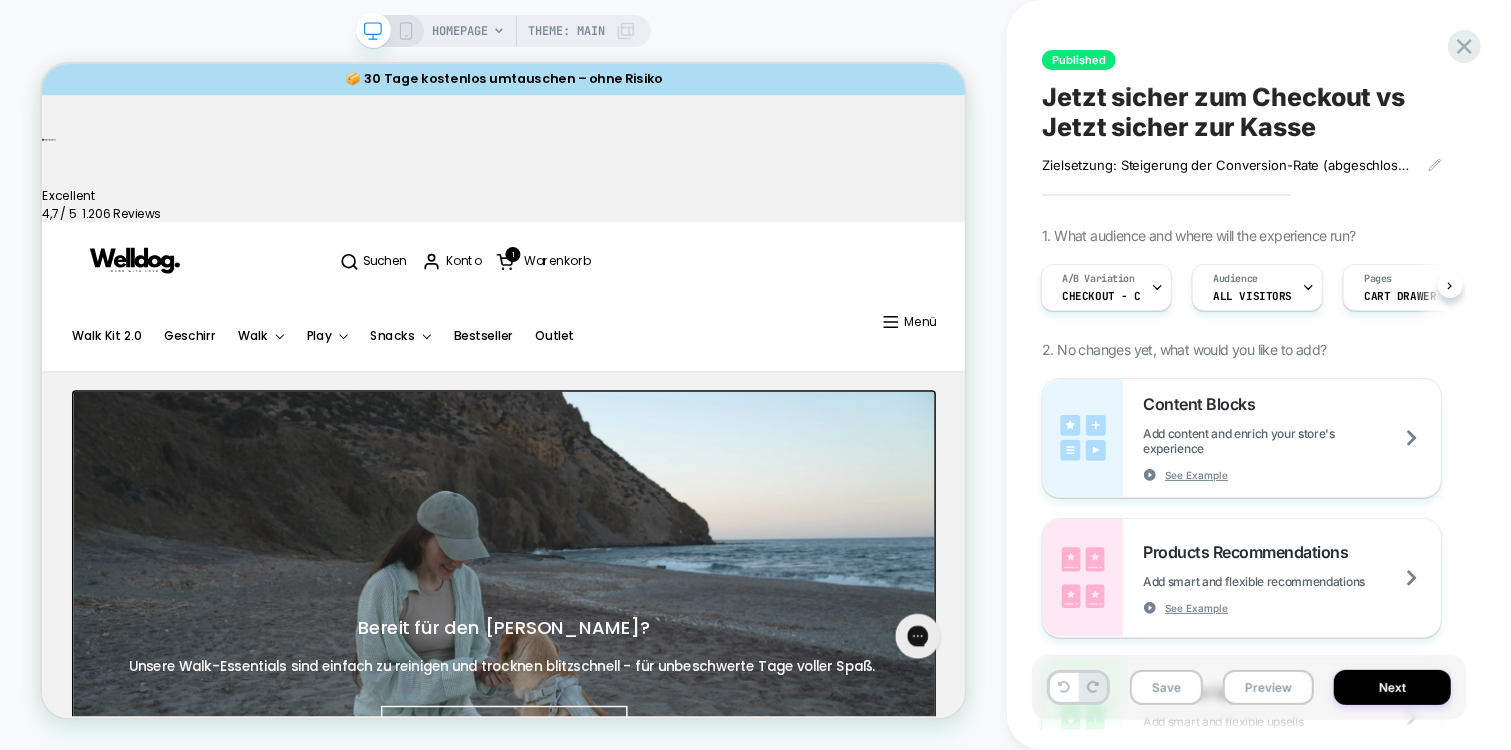 click 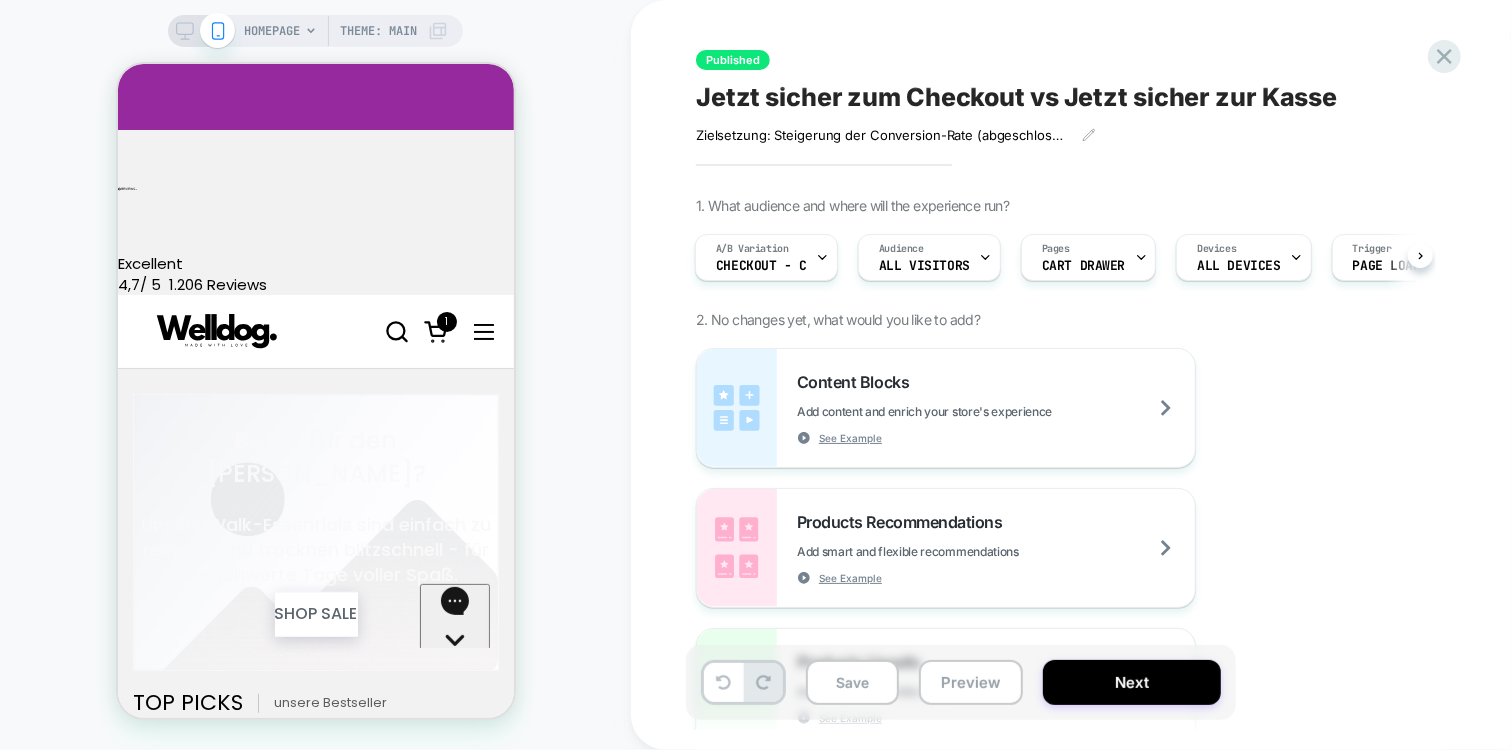 scroll, scrollTop: 0, scrollLeft: 0, axis: both 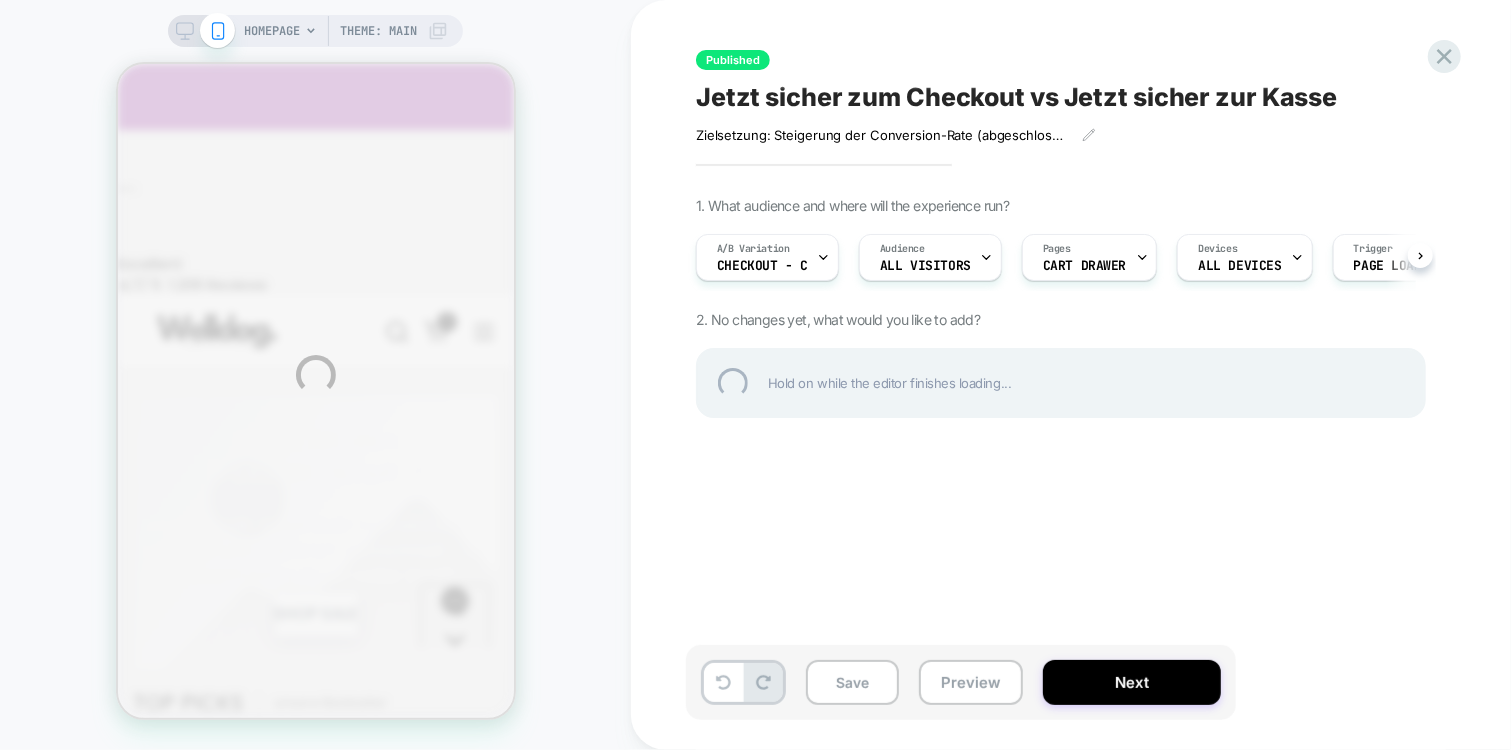 click on "HOMEPAGE Theme: MAIN Published Jetzt sicher zum Checkout vs Jetzt sicher zur Kasse Zielsetzung:  Steigerung der Conversion-Rate (abgeschlossene Käufe) im Warenkorb durch die Optimierung der Elemente unterhalb des Checkout-Buttons. Hypothese:  Die Anzeige eines klaren Wertversprechens (kostenloser Umtausch) in Kombination mit einem starken Garantieangebot (1 Jahr Premium Garantie) unterhalb des Checkout-Buttons wird das Vertrauen der Nutzer stärken und die Wahrscheinlichkeit eines Kaufs erhöhen, im Vergleich zur Anzeige von Zahlungsoptionen (Ratenzahlung mit Klarna). Varianten: Variante A (Kontrollgruppe): Element 1:  Keine spezifischen Wertversprechen oder Garantiehinweise. (Dies dient als Ihre aktuelle Standardansicht.) Element 2:  Anzeige der Option "Ratenzahlung mit Klarna" unterhalb des Checkout-Buttons. Variante B (Testgruppe): Element 1:  Anzeige des Wertversprechens "30 Tage Kostenloser Umtausch" unterhalb des Checkout-Buttons. Click to edit experience details A/B Variation Checkout - C Audience" at bounding box center (755, 375) 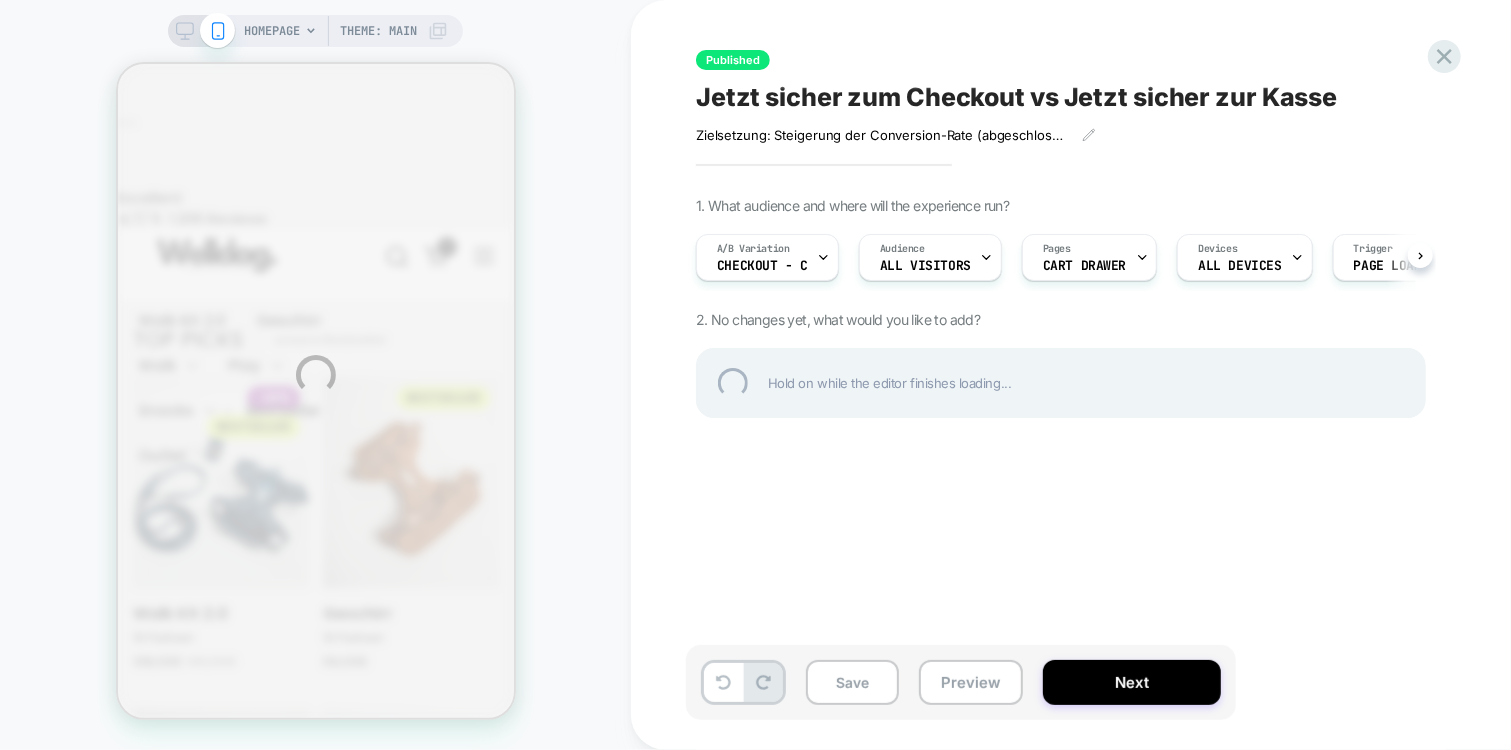 scroll, scrollTop: 0, scrollLeft: 0, axis: both 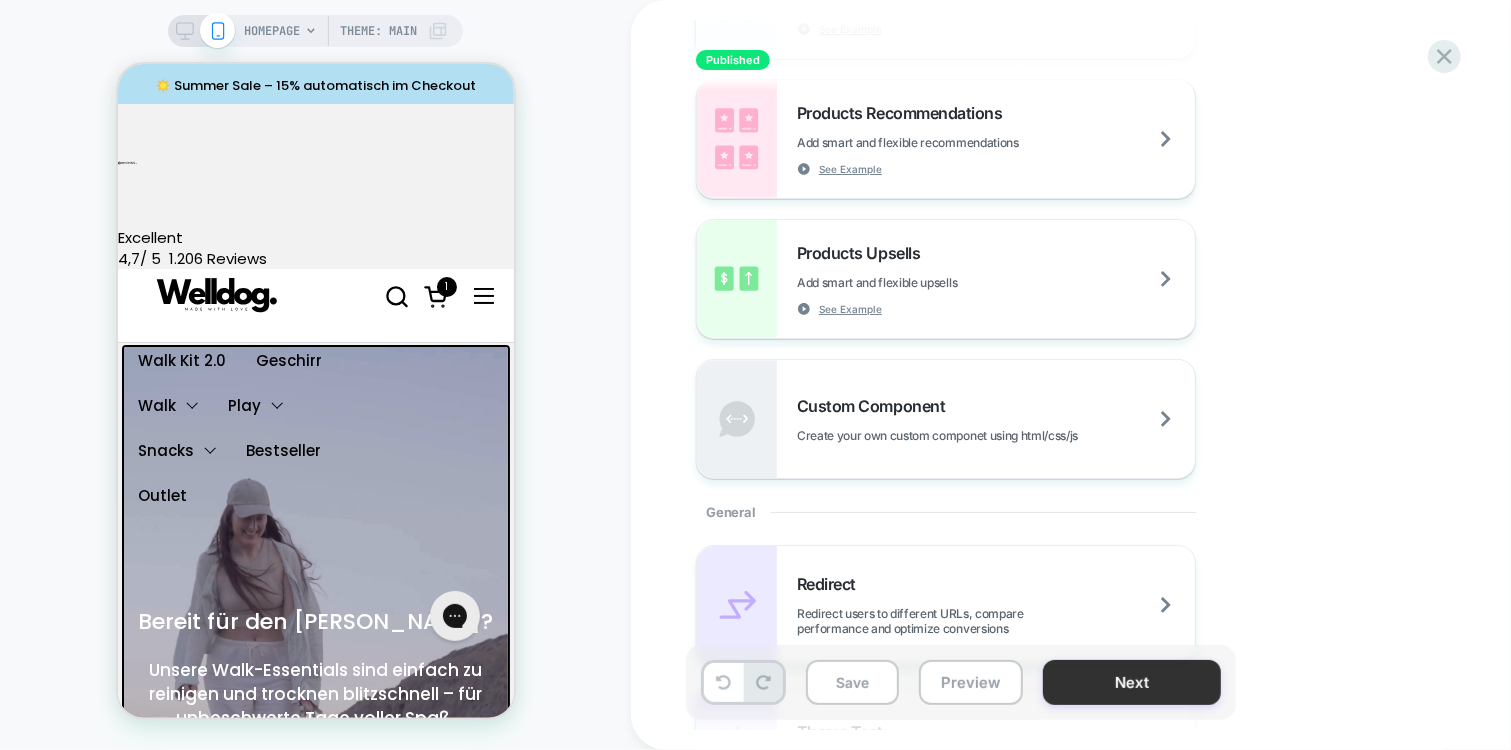 click on "Next" at bounding box center (1132, 682) 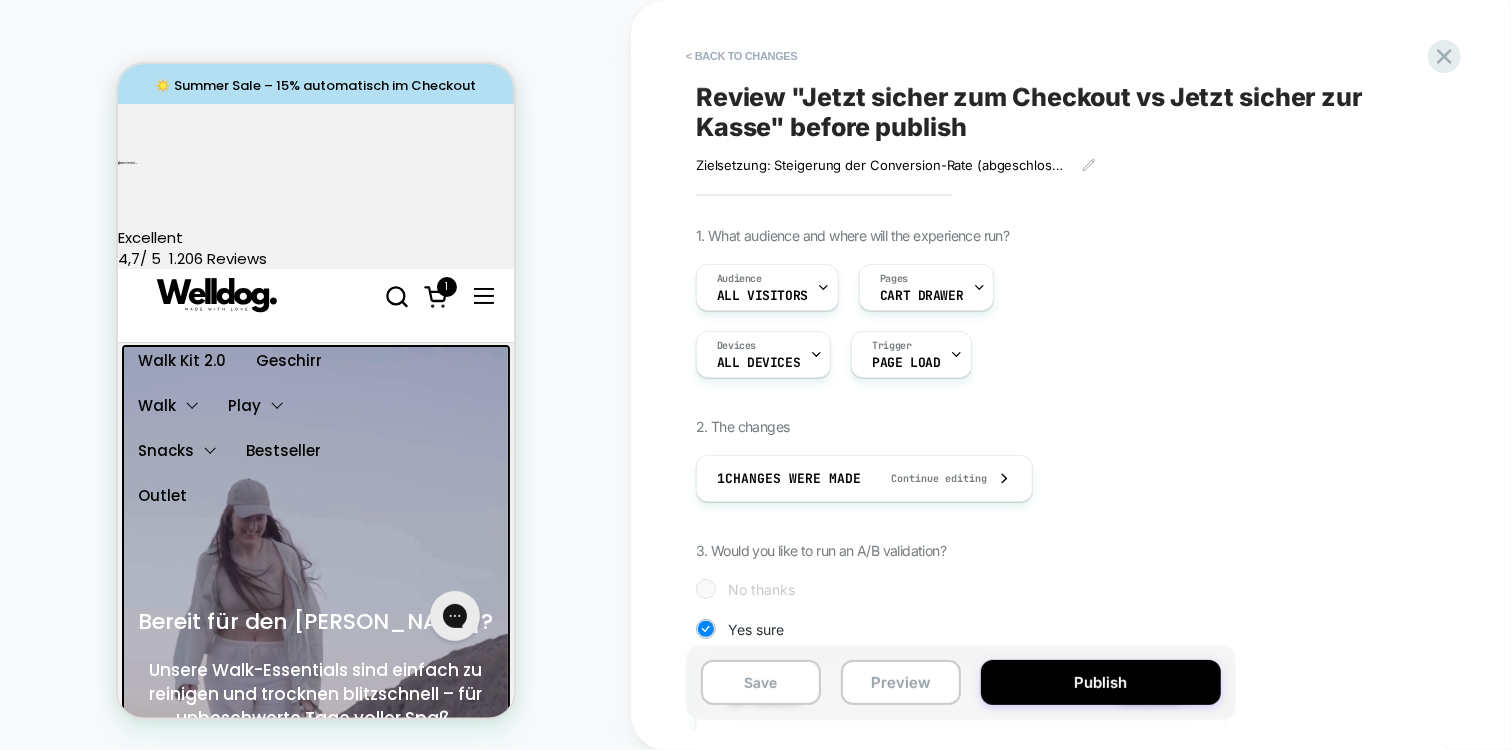 scroll, scrollTop: 0, scrollLeft: 2, axis: horizontal 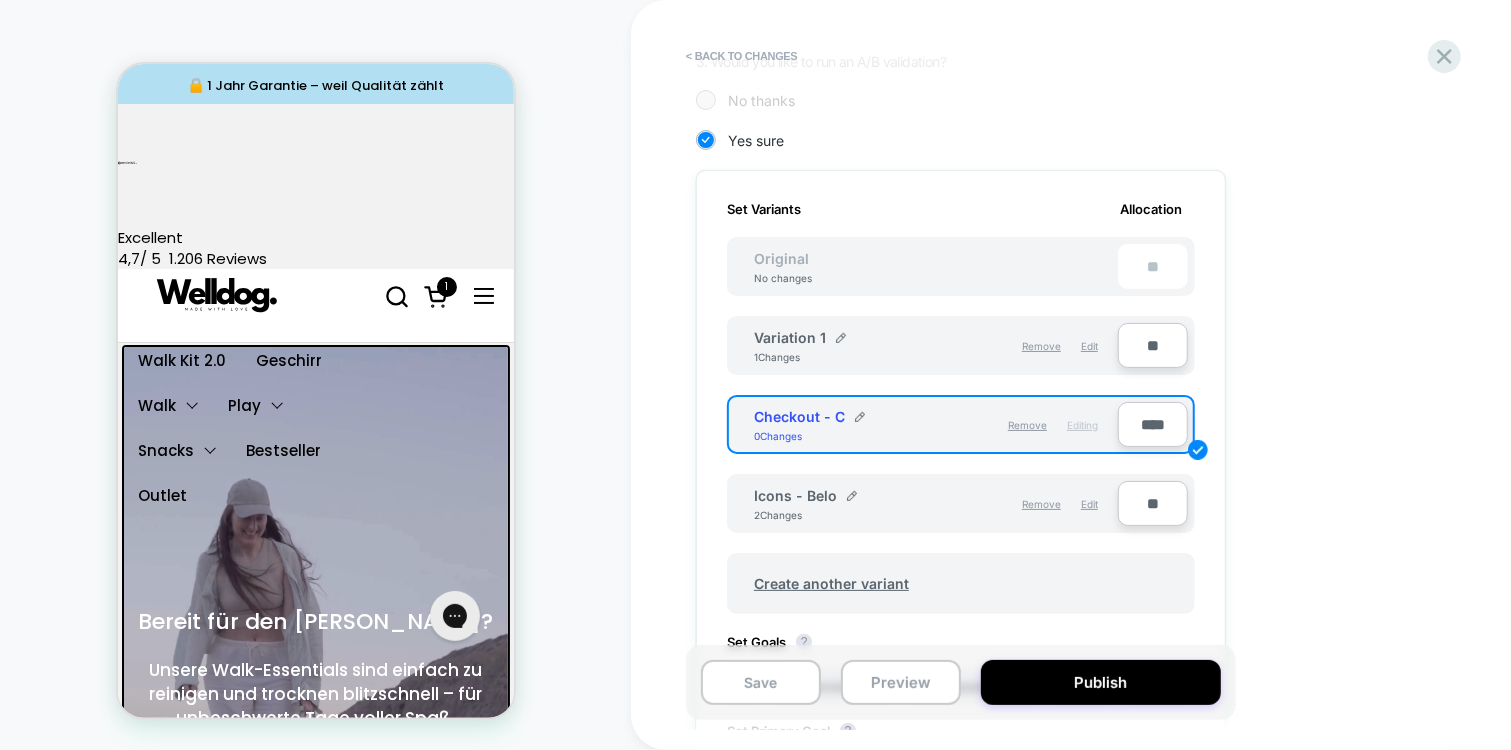 click on "Remove Edit" at bounding box center [1022, 504] 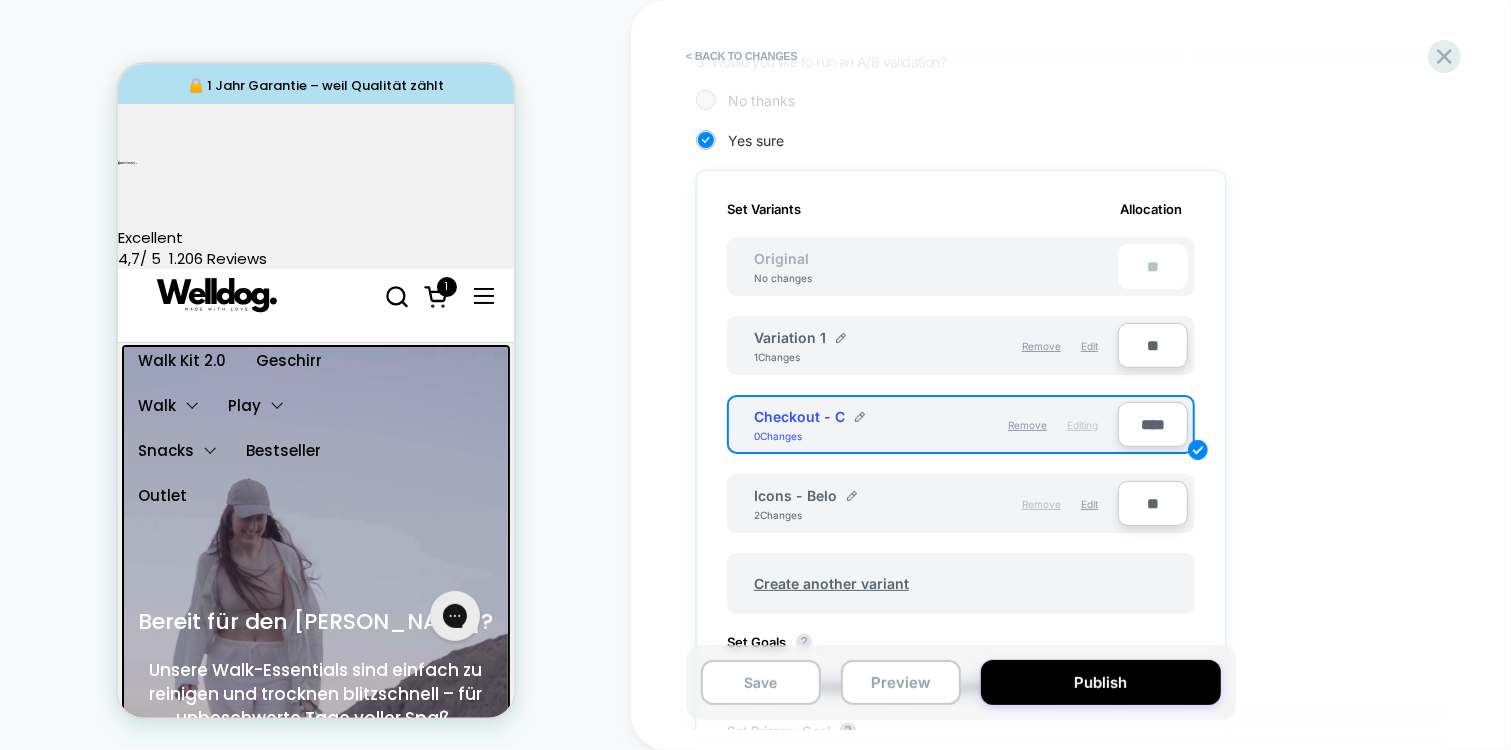 click on "Remove" at bounding box center [1041, 504] 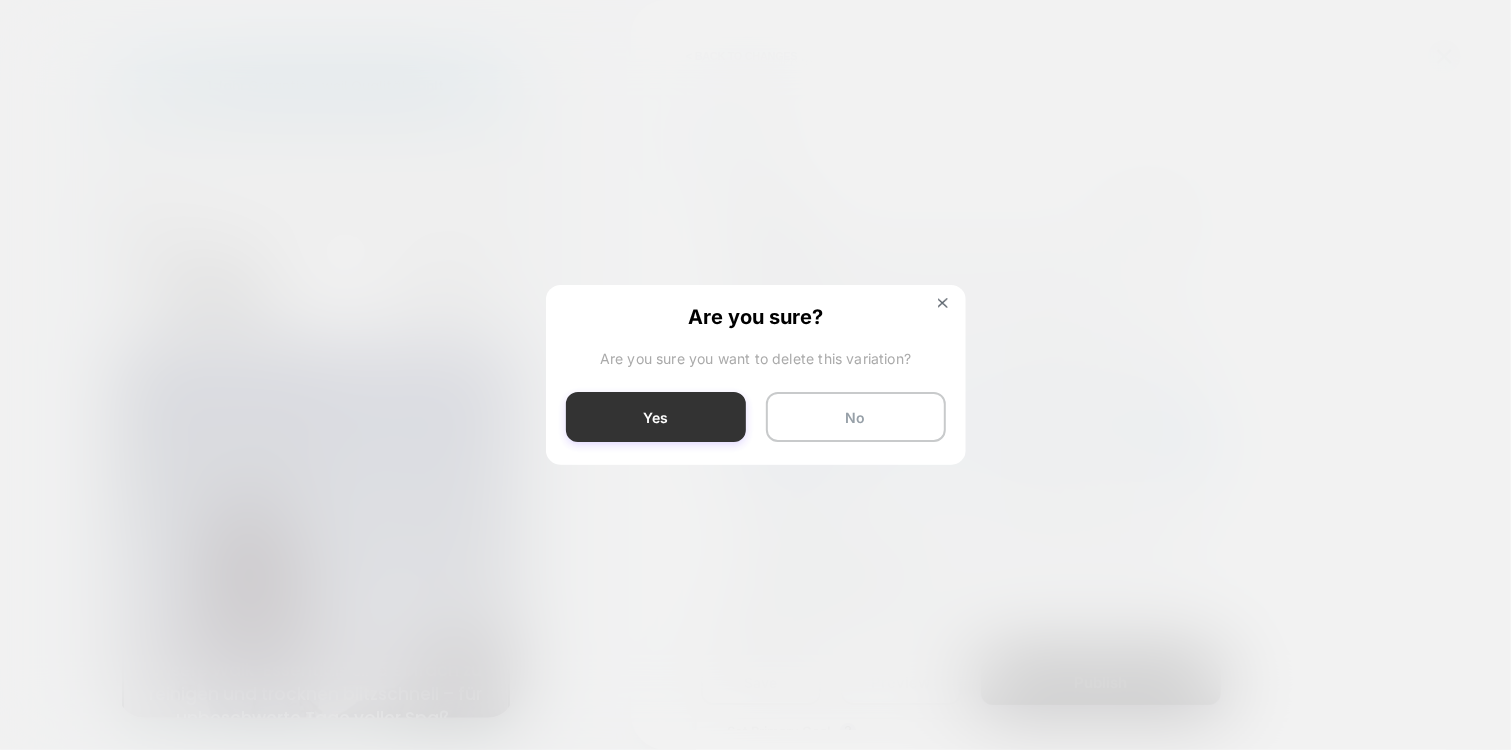click on "Yes" at bounding box center [656, 417] 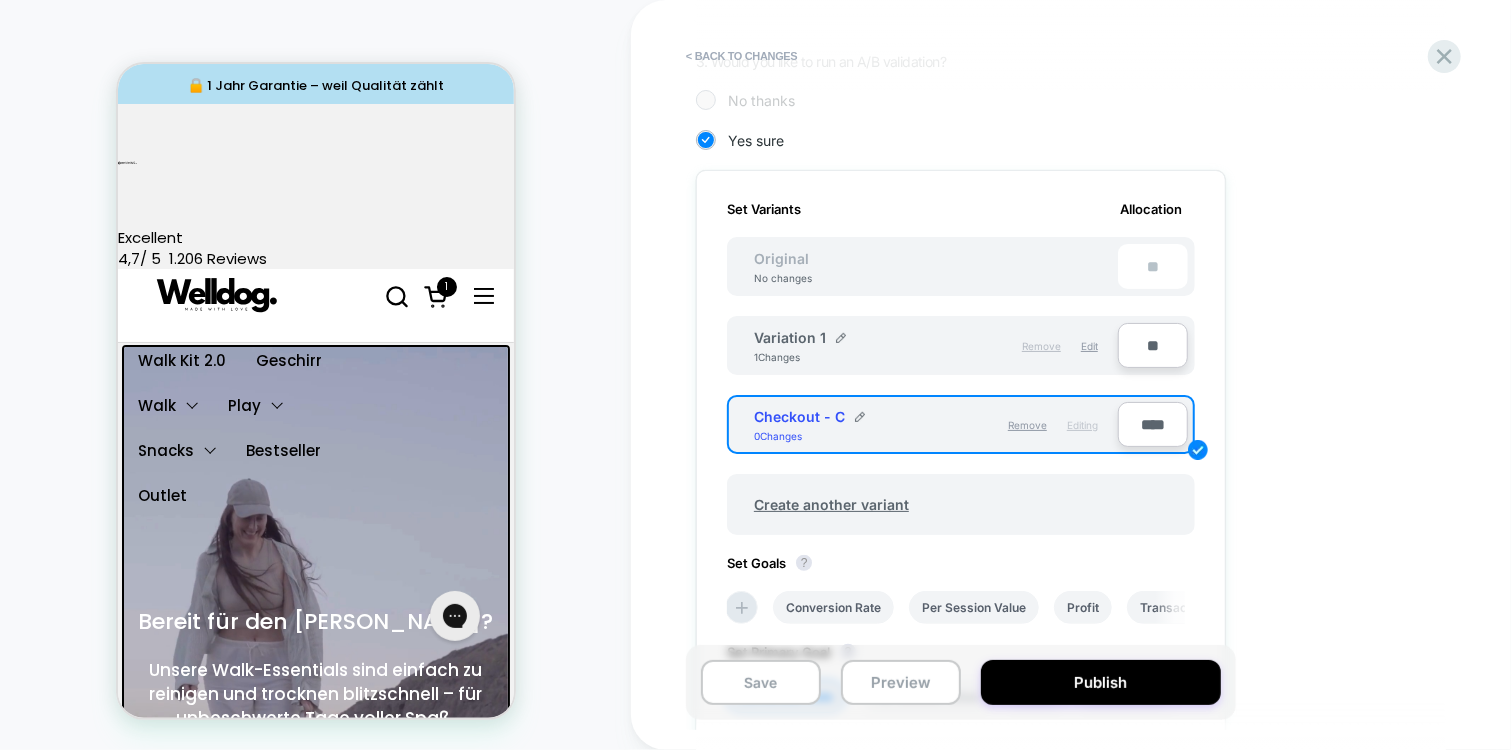 click on "Remove" at bounding box center (1041, 346) 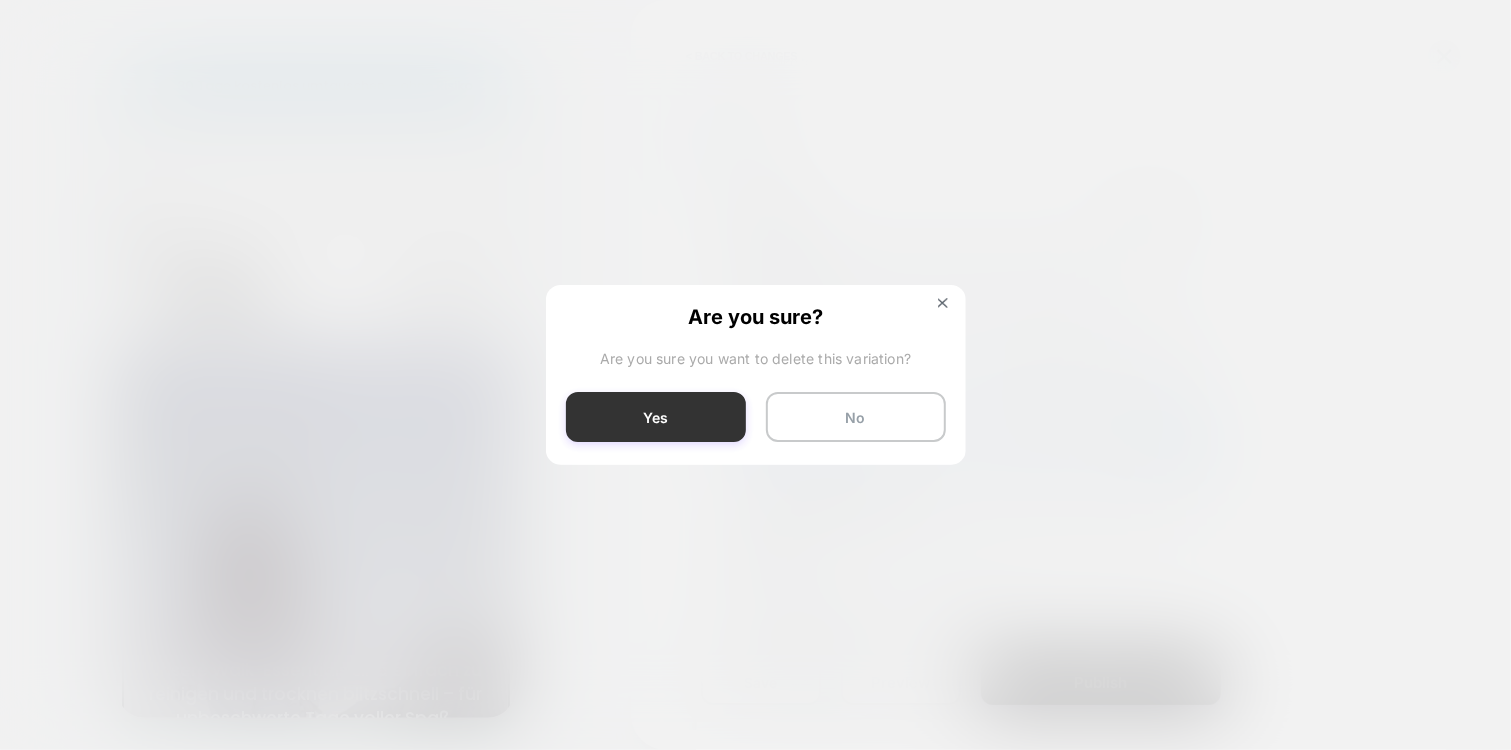 click on "Yes" at bounding box center (656, 417) 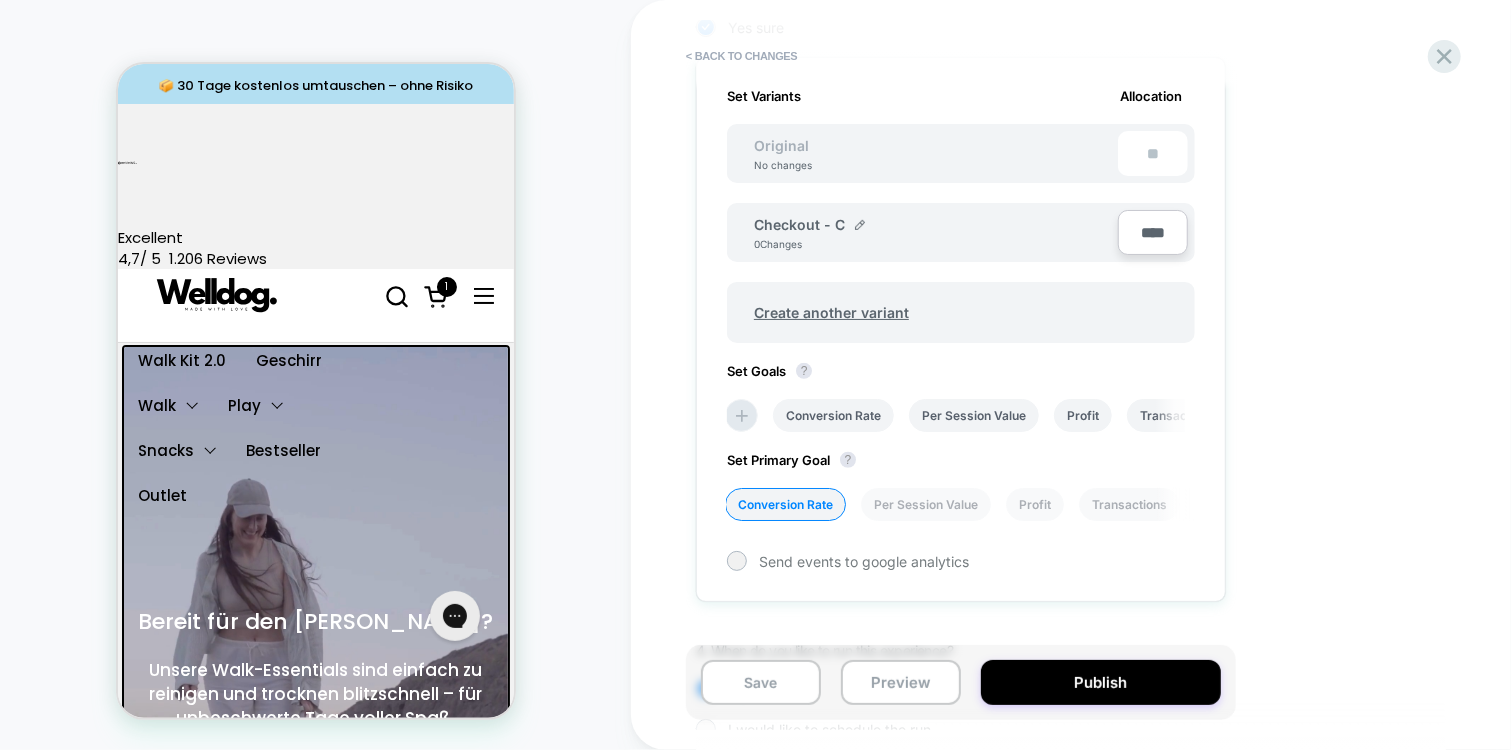 scroll, scrollTop: 721, scrollLeft: 0, axis: vertical 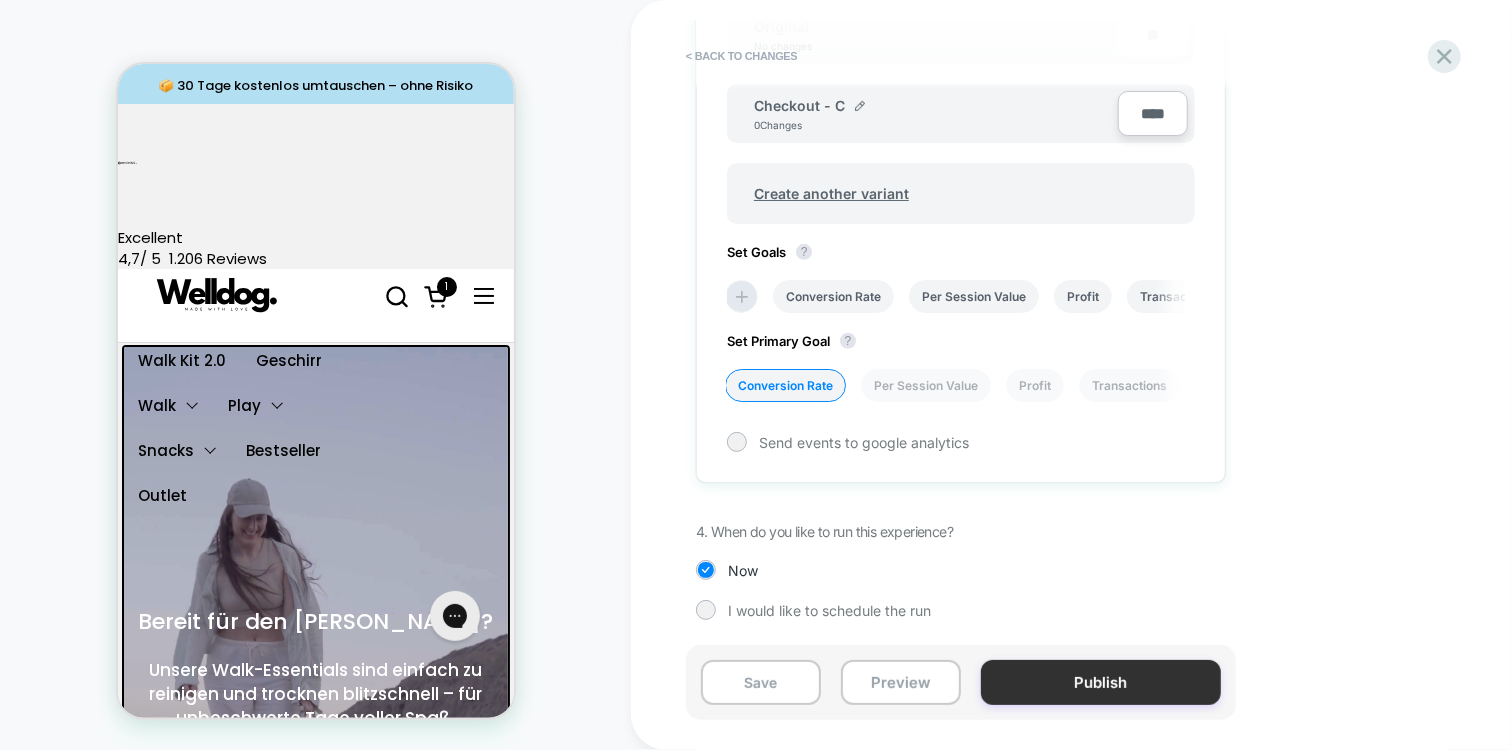 click on "Publish" at bounding box center (1101, 682) 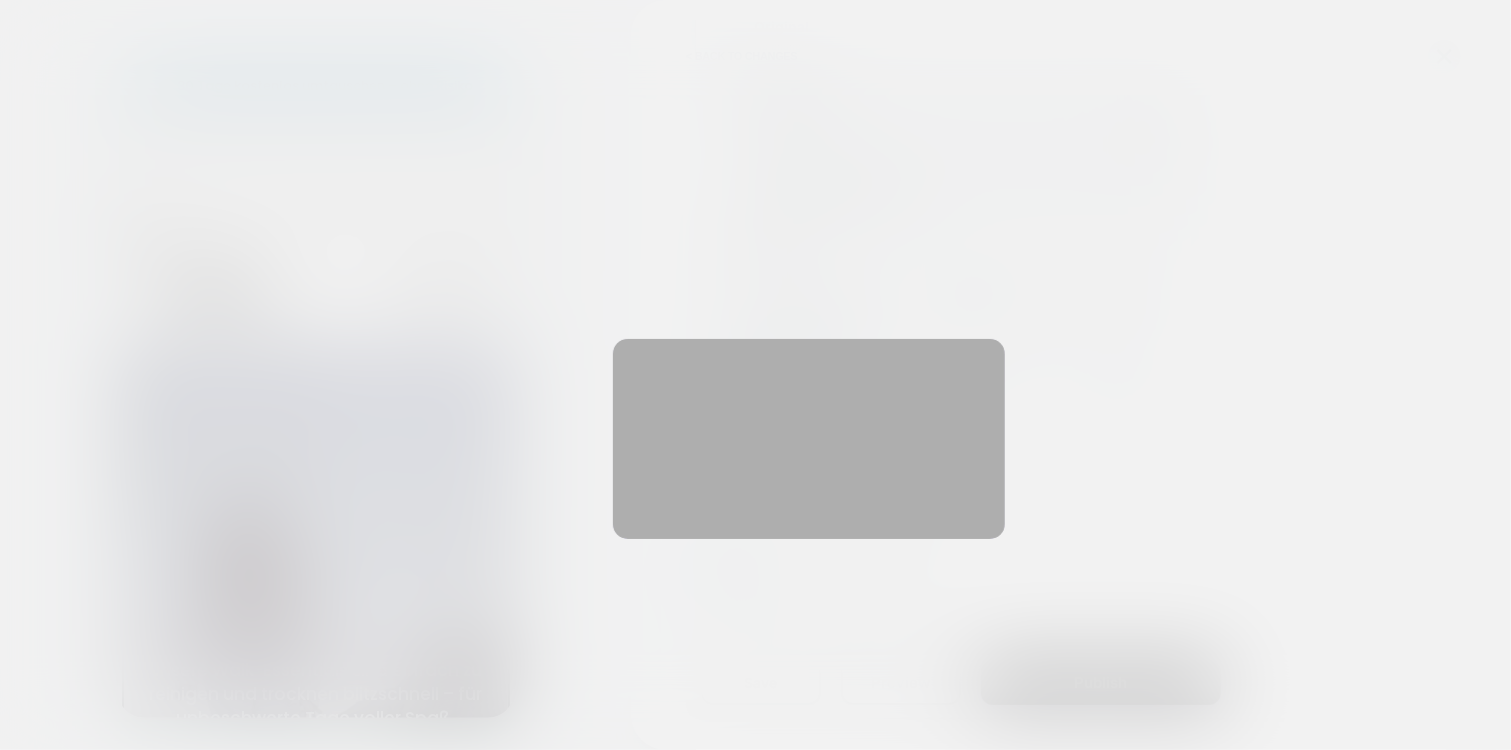 scroll, scrollTop: 0, scrollLeft: 560, axis: horizontal 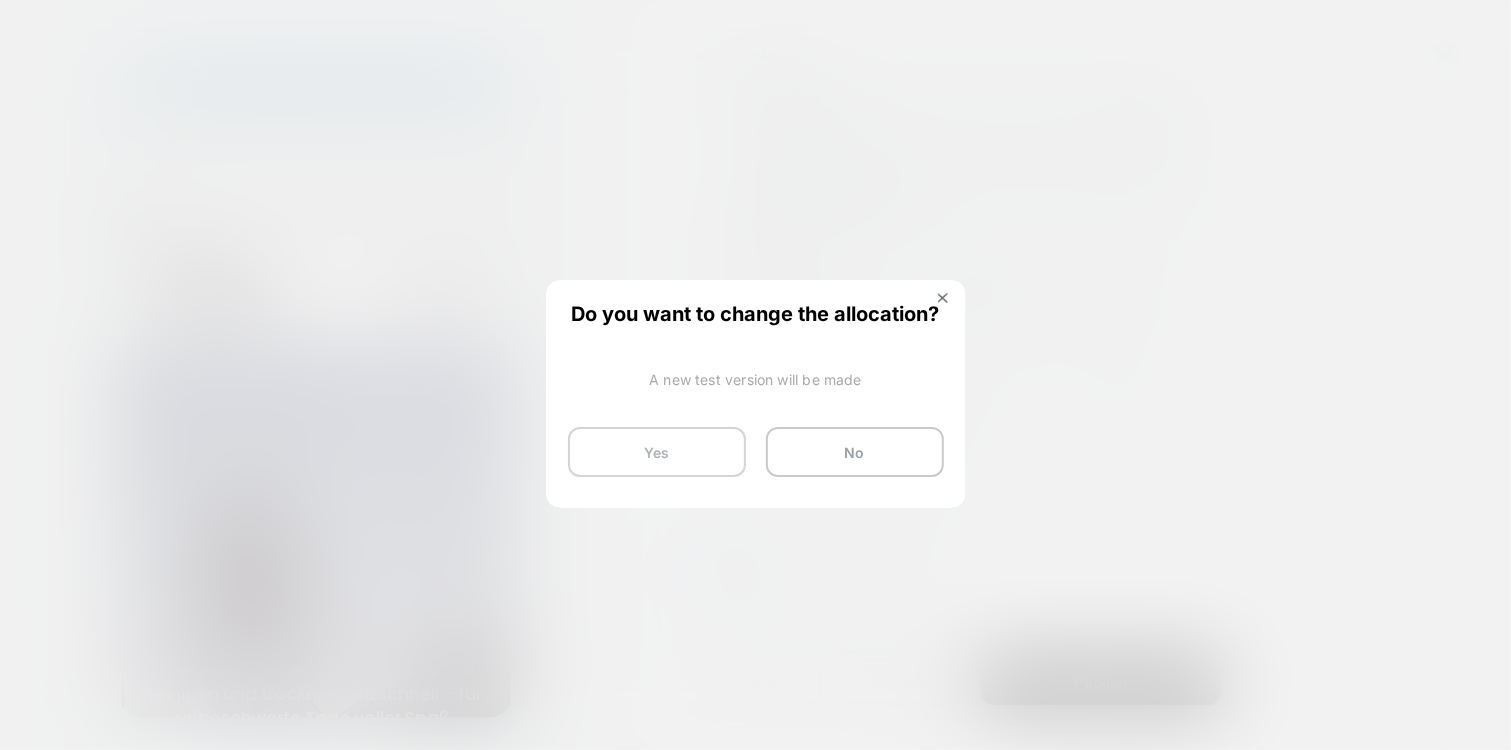 click on "Yes" at bounding box center [657, 452] 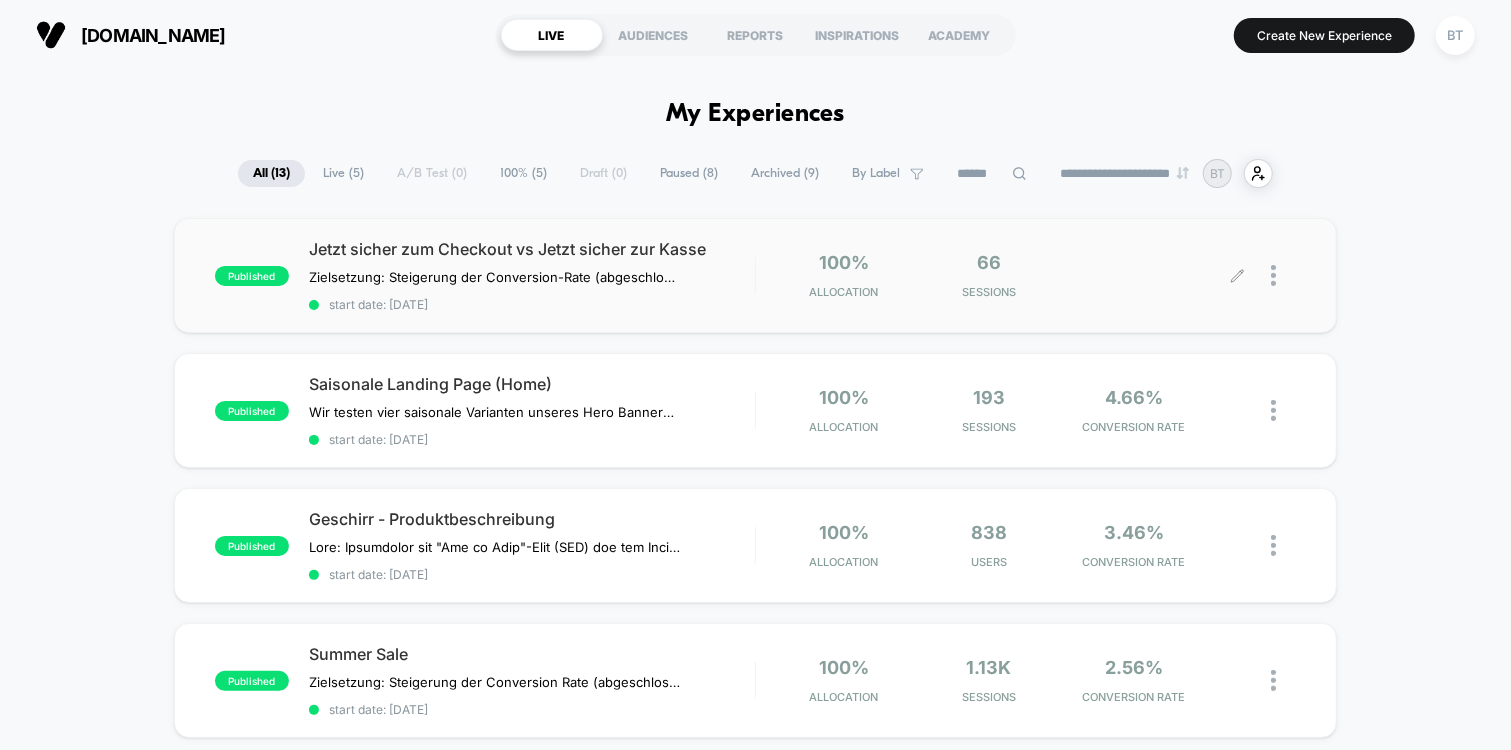 click at bounding box center [1283, 275] 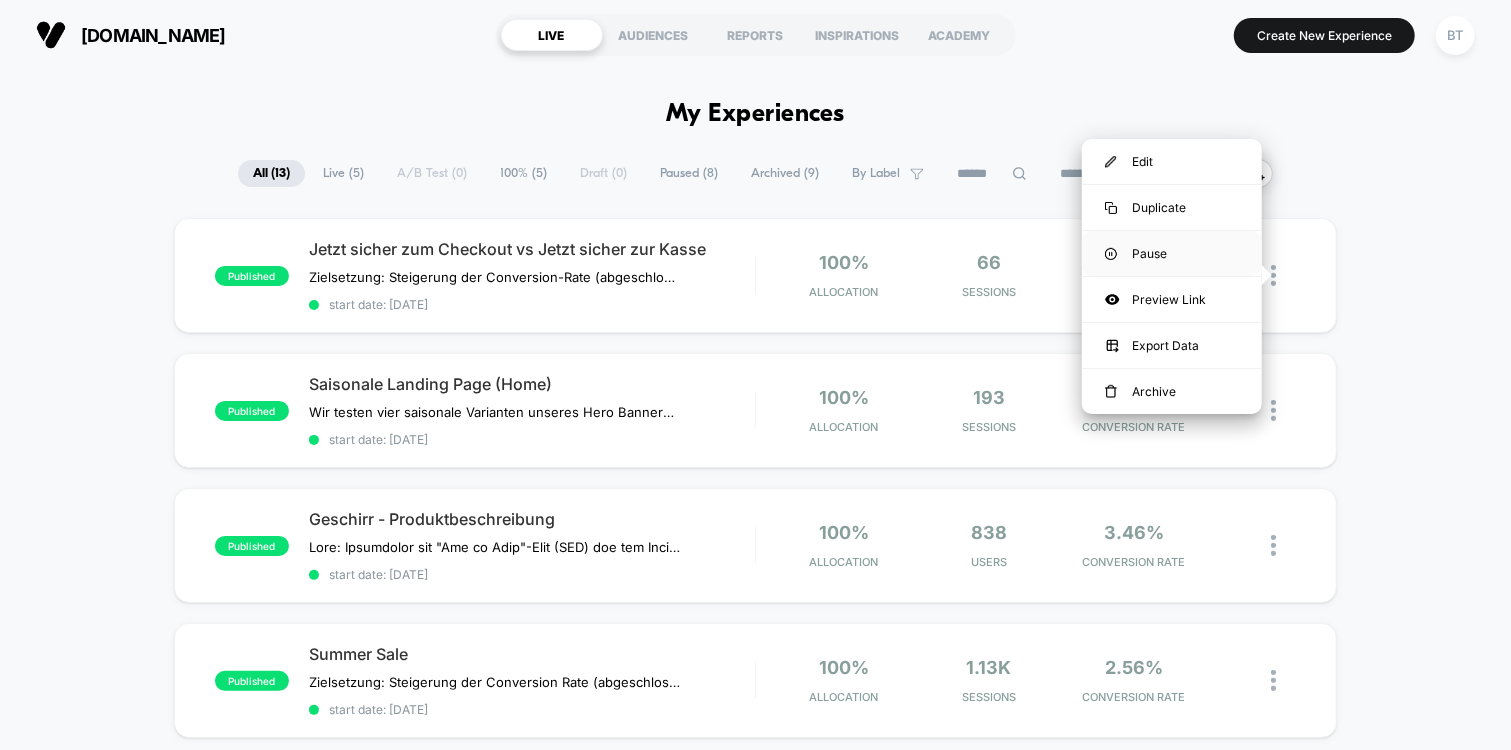 click on "Pause" at bounding box center (1172, 253) 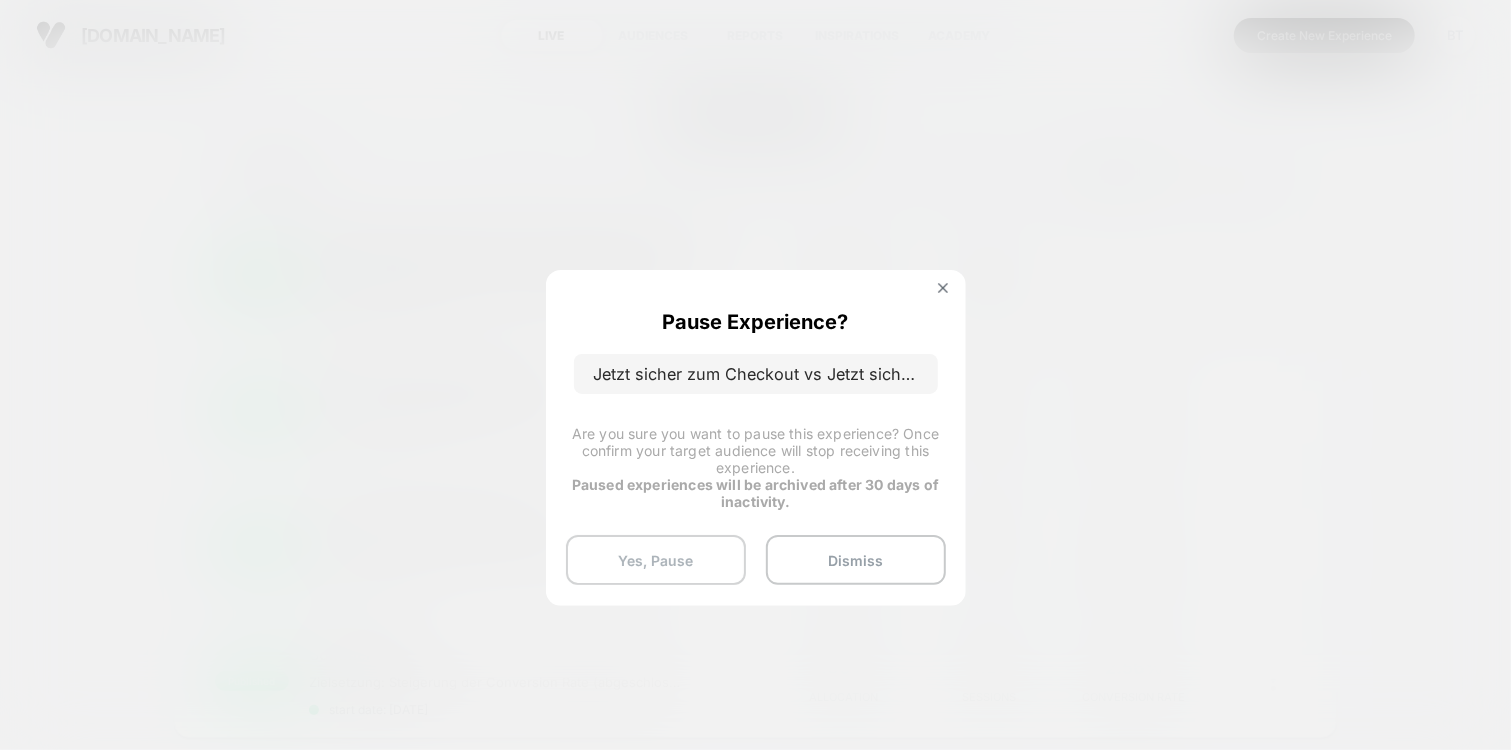 click on "Yes, Pause" at bounding box center [656, 560] 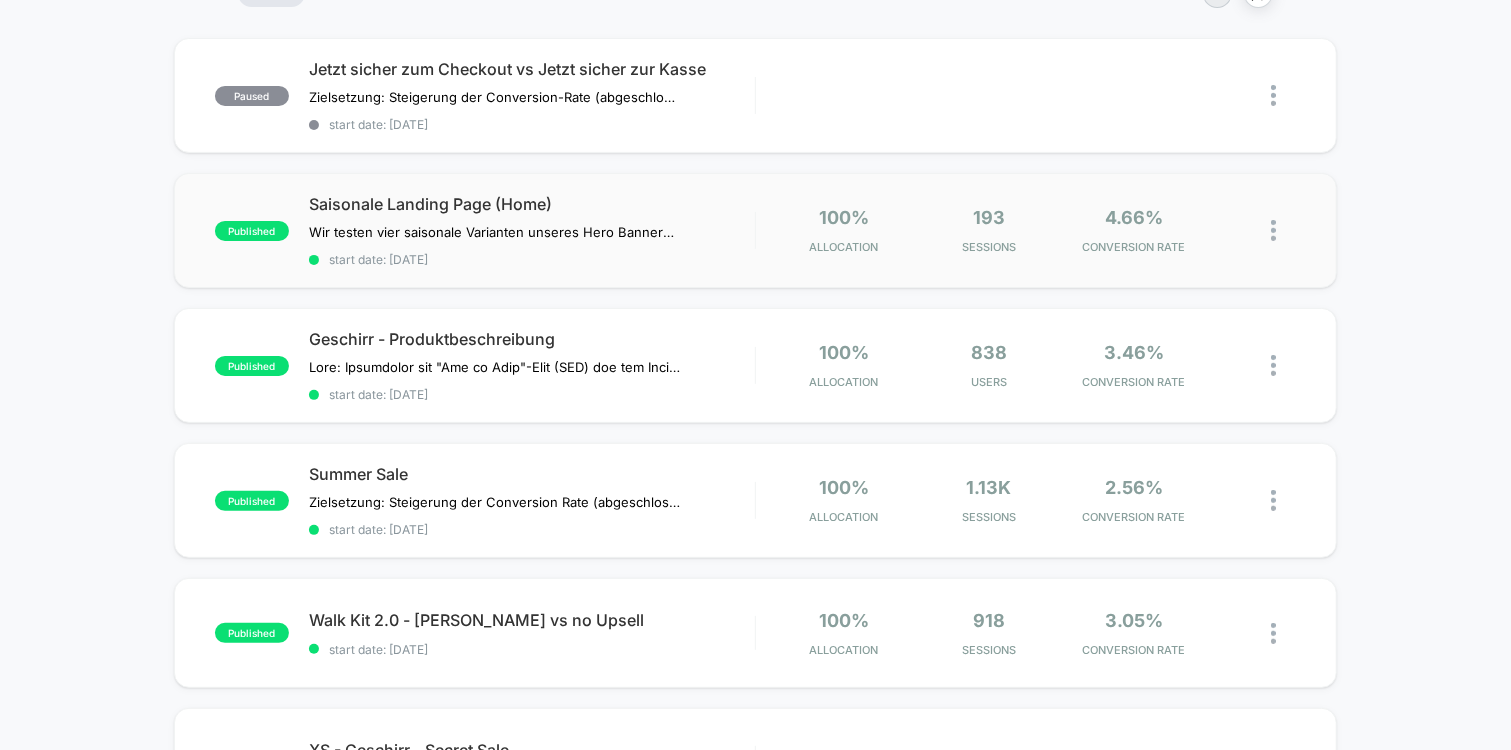 scroll, scrollTop: 199, scrollLeft: 0, axis: vertical 